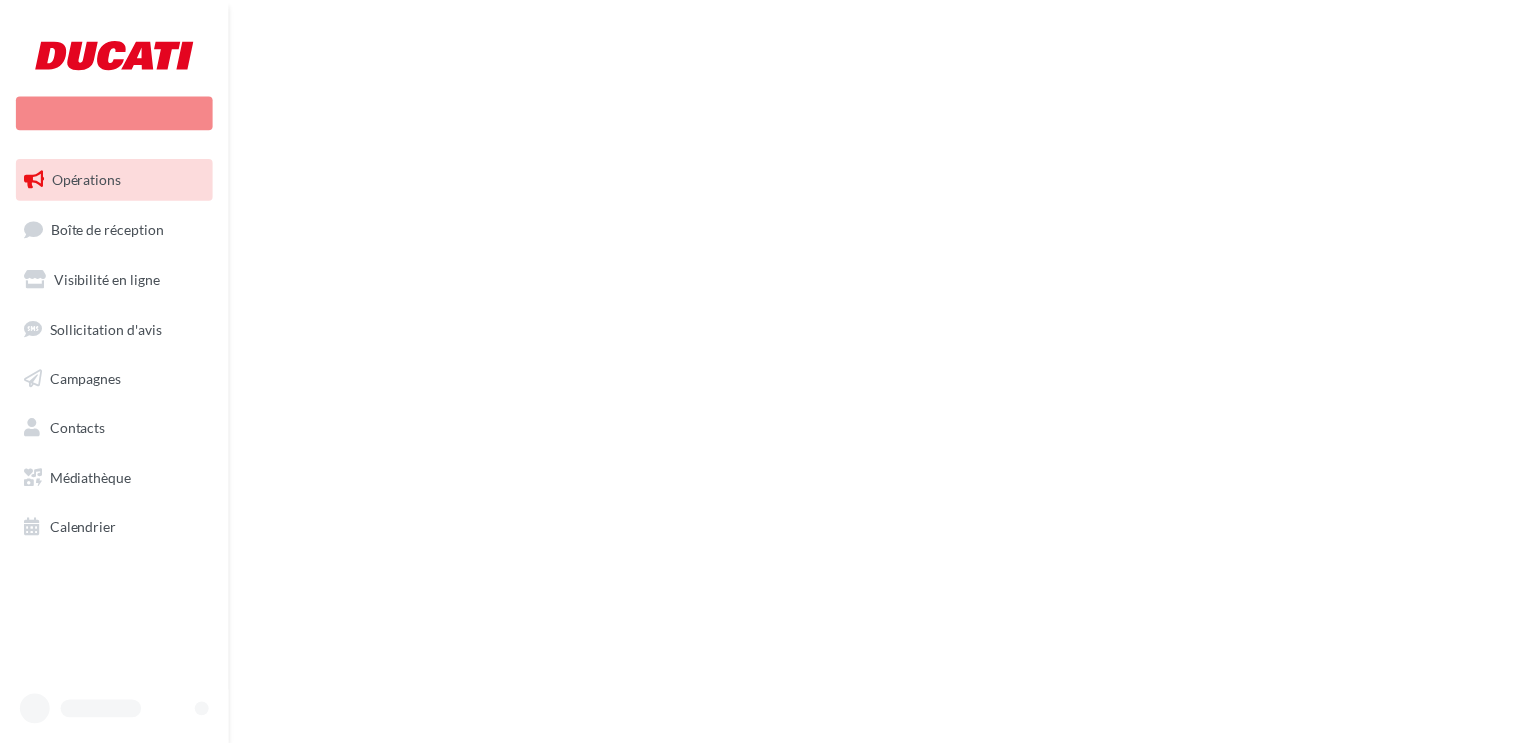 scroll, scrollTop: 0, scrollLeft: 0, axis: both 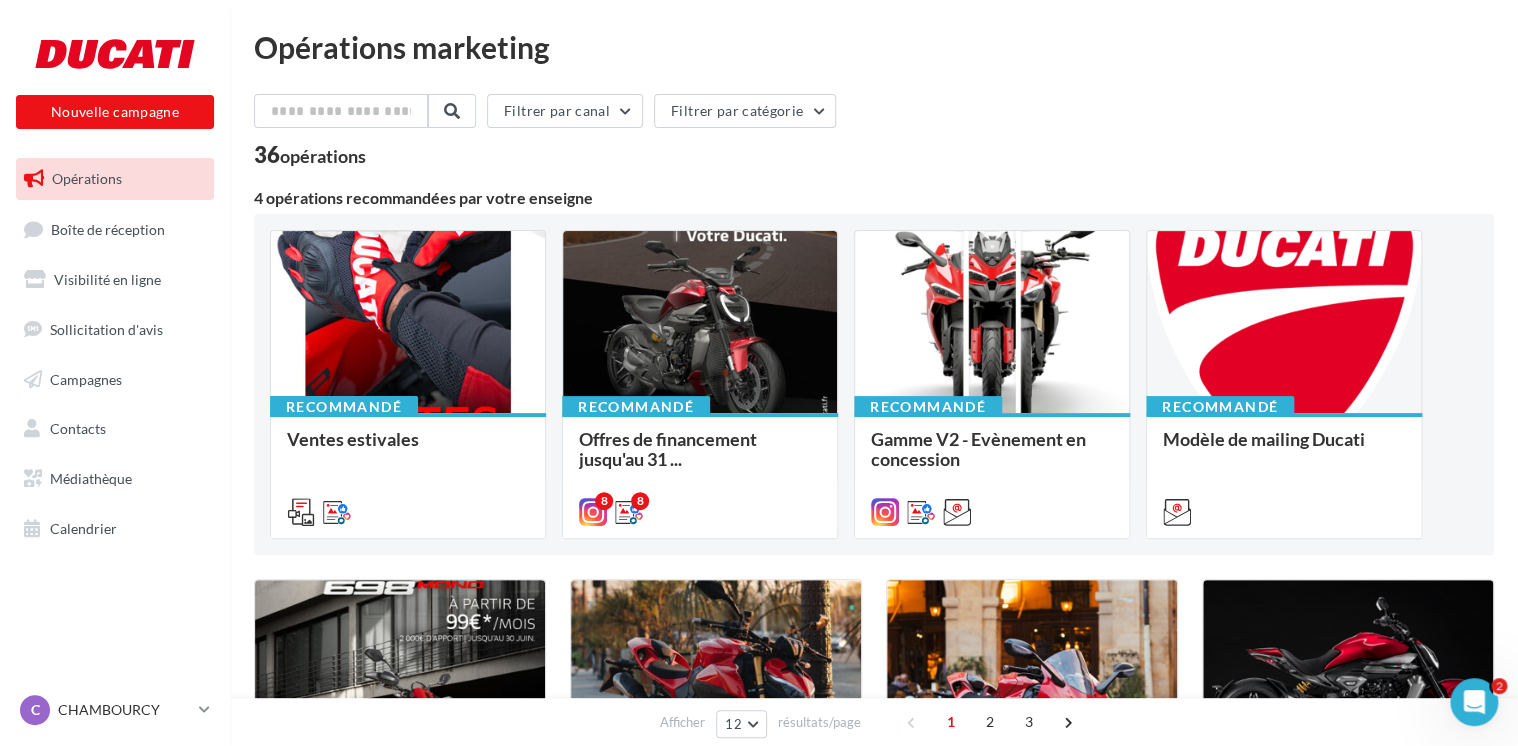 click 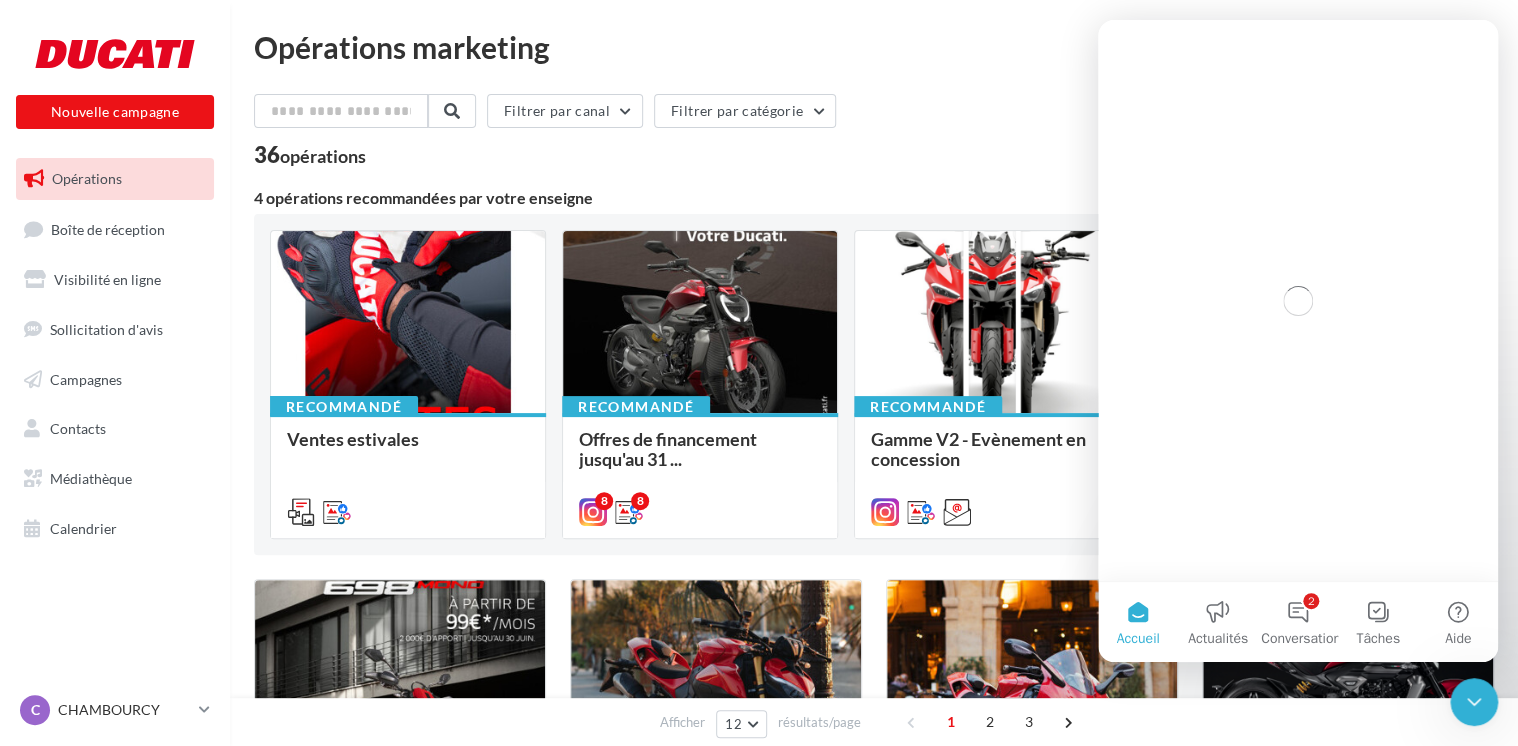 scroll, scrollTop: 0, scrollLeft: 0, axis: both 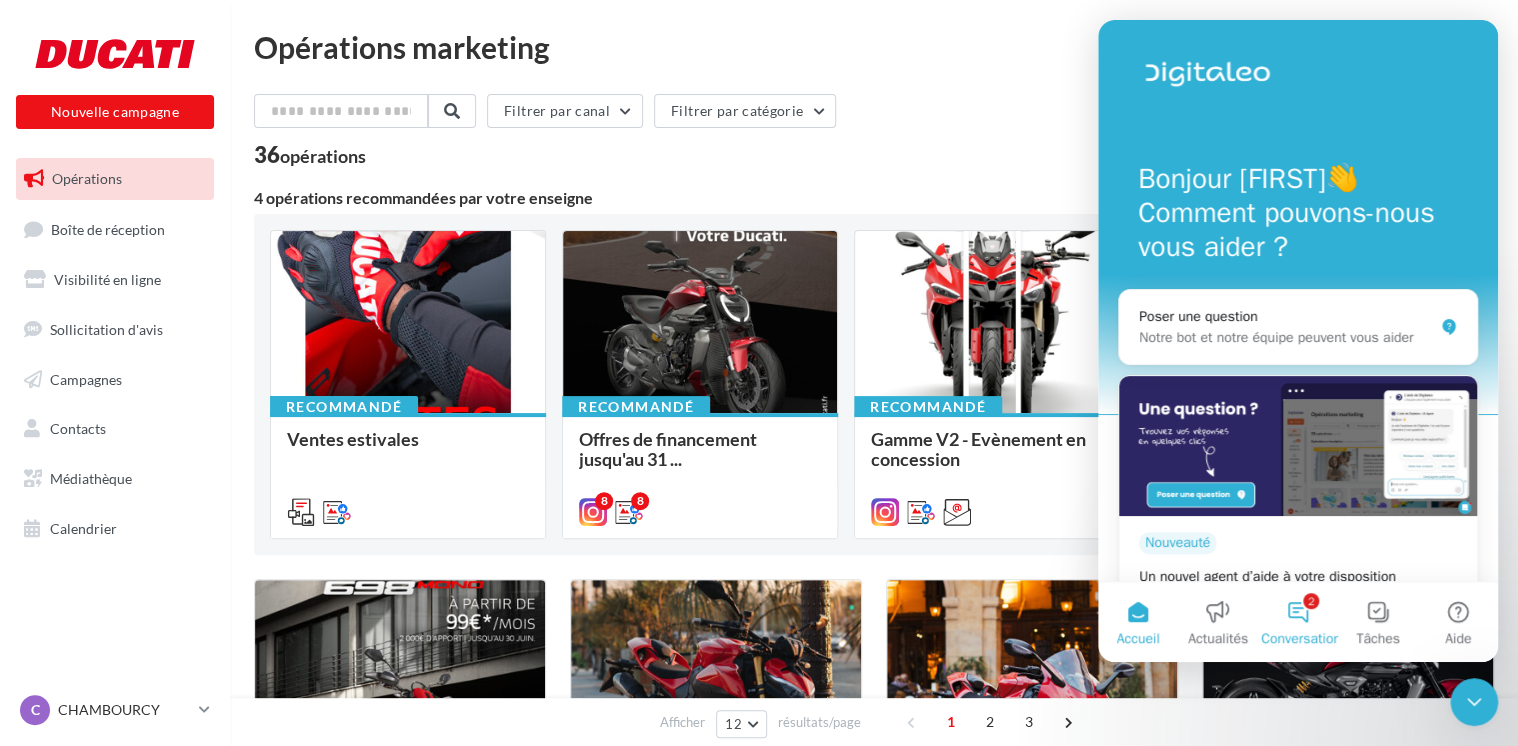 click on "Conversations" at bounding box center (1304, 639) 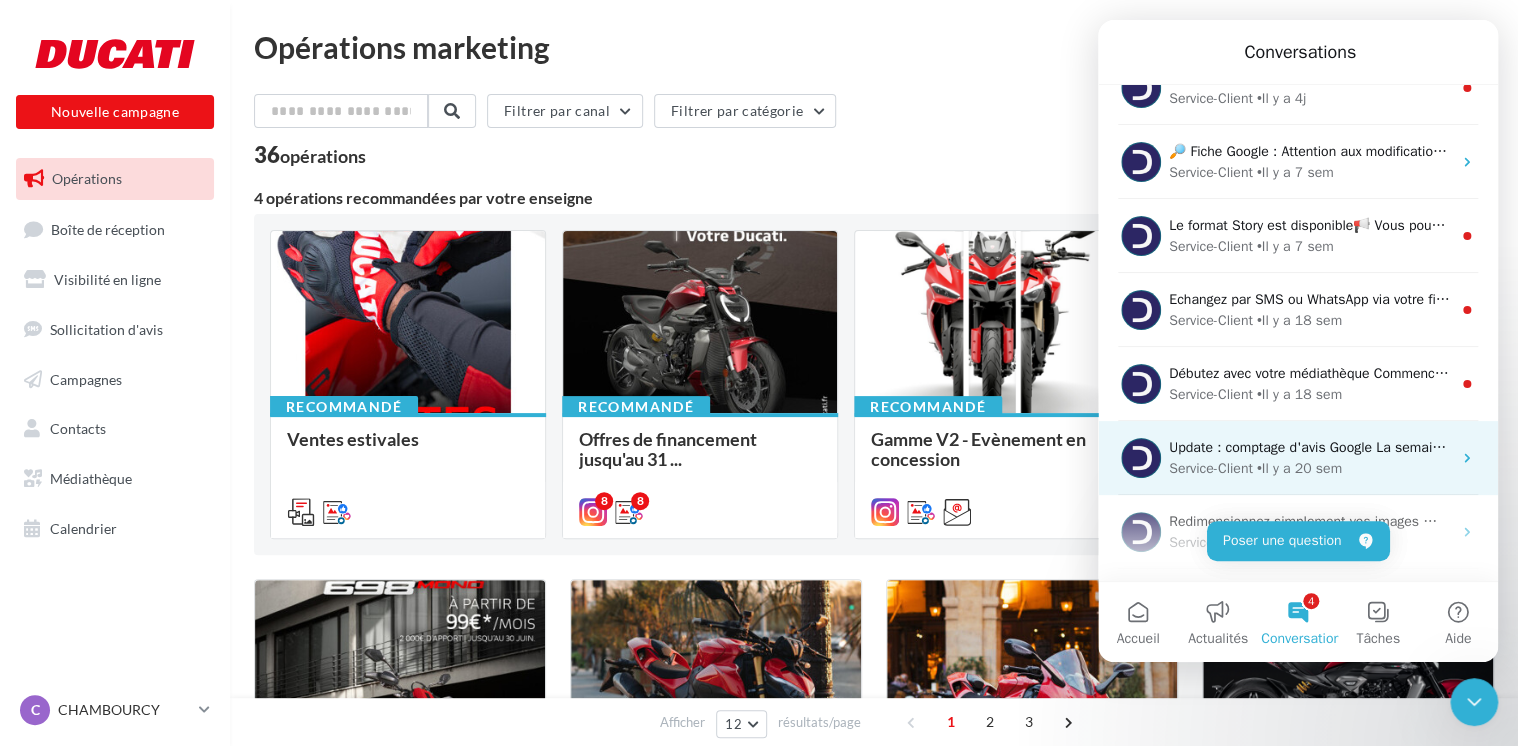 scroll, scrollTop: 0, scrollLeft: 0, axis: both 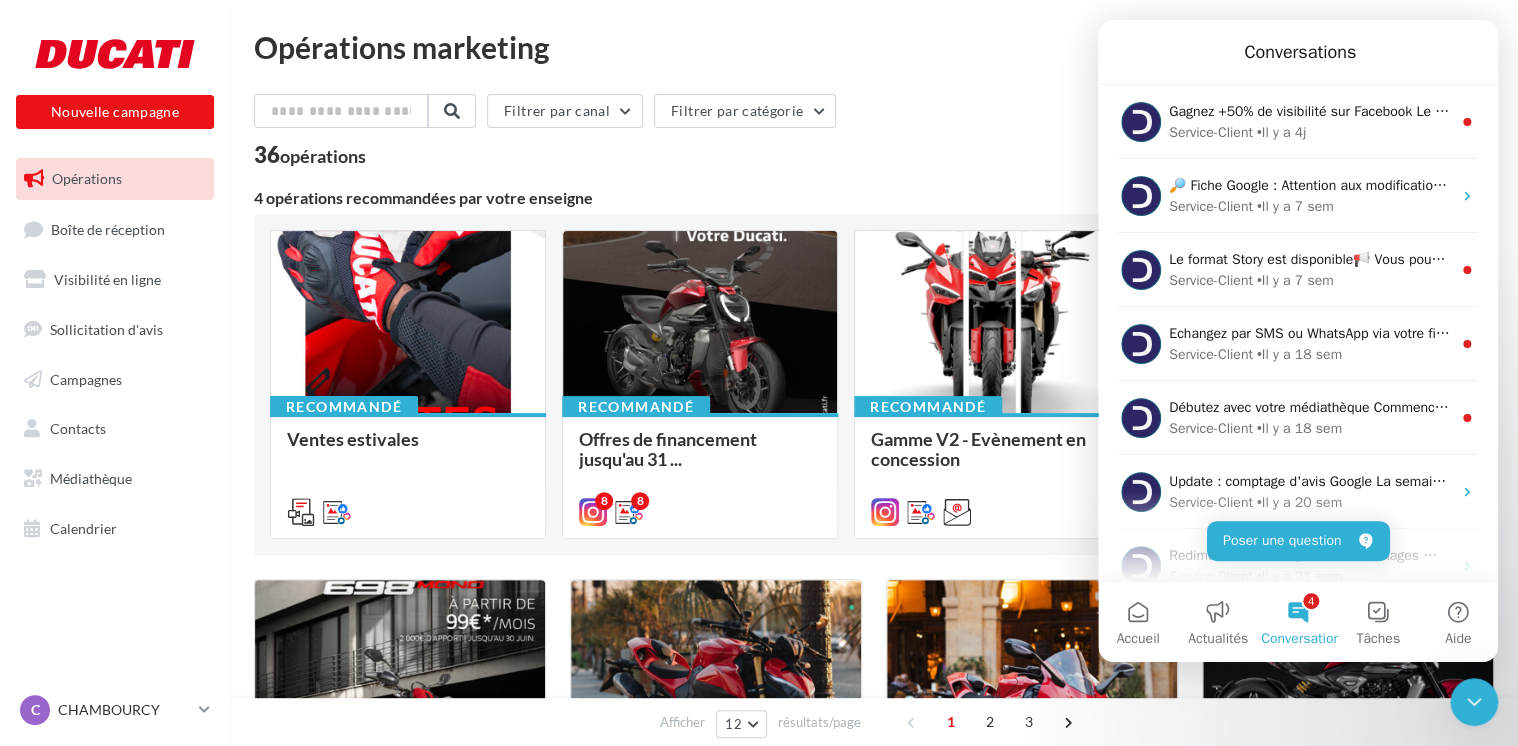 drag, startPoint x: 1065, startPoint y: 136, endPoint x: 1074, endPoint y: 144, distance: 12.0415945 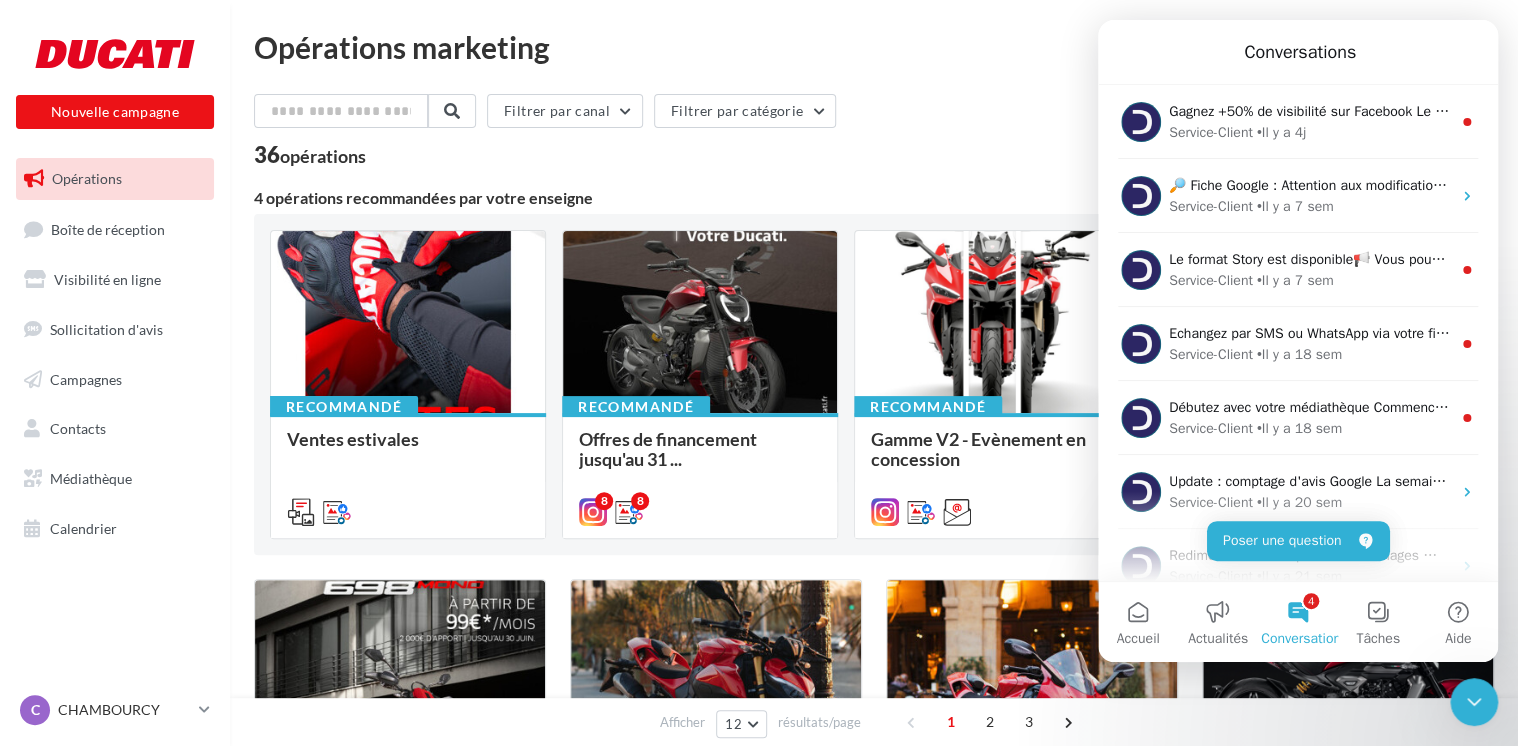 click on "Filtrer par canal         Filtrer par catégorie" at bounding box center (874, 115) 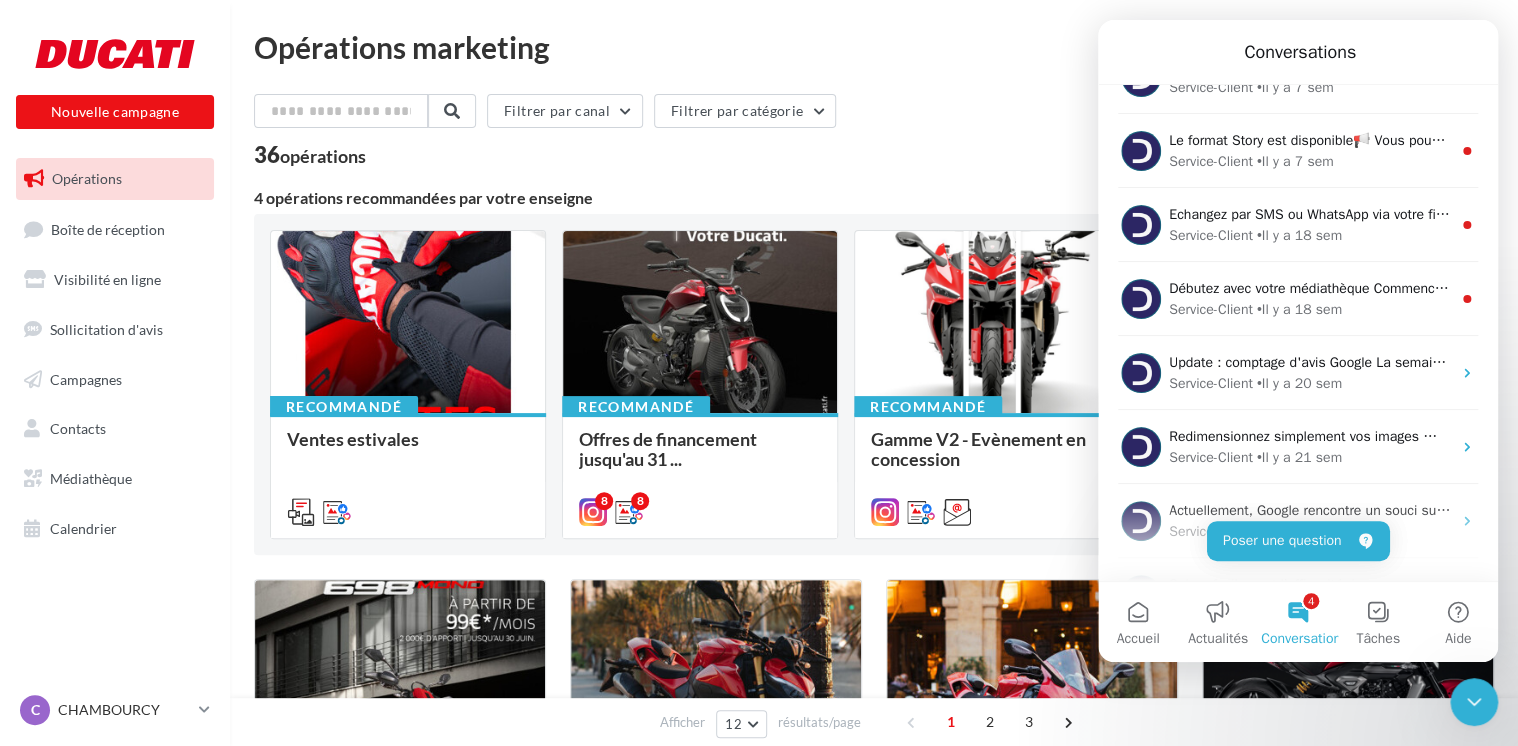 scroll, scrollTop: 0, scrollLeft: 0, axis: both 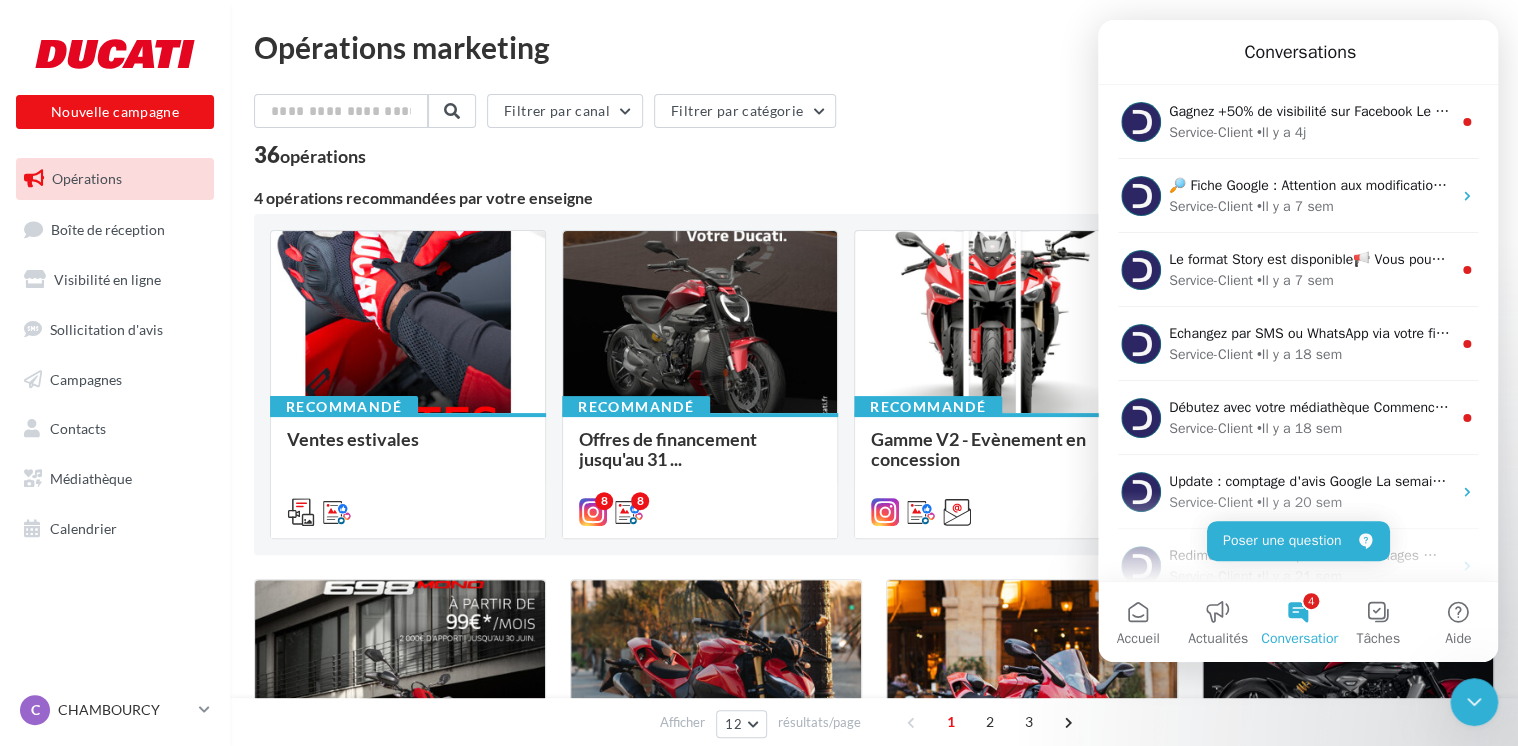 click on "Opérations marketing
Filtrer par canal         Filtrer par catégorie
36
opérations
4 opérations recommandées par votre enseigne
Recommandé          Ventes estivales        Merci d'utiliser cette opération pour communiquer sur les ventes estivales de cet été. Vous pouvez personnaliser la description avec vos offres disponibles.                                         Recommandé         Offres de financement jusqu'au 31 ...        Utilisez cette opération pour communiquer sur les offres de financement en cours,  du 1er juillet jusqu'au 31 août. (texte mis à jour, précédemment 1er janvier - 31 août)              8         8                      Recommandé          Gamme V2 - Evènement en concession        Cette opération est dédiée à votre communication sur l'évènement gamme V2." at bounding box center [874, 841] 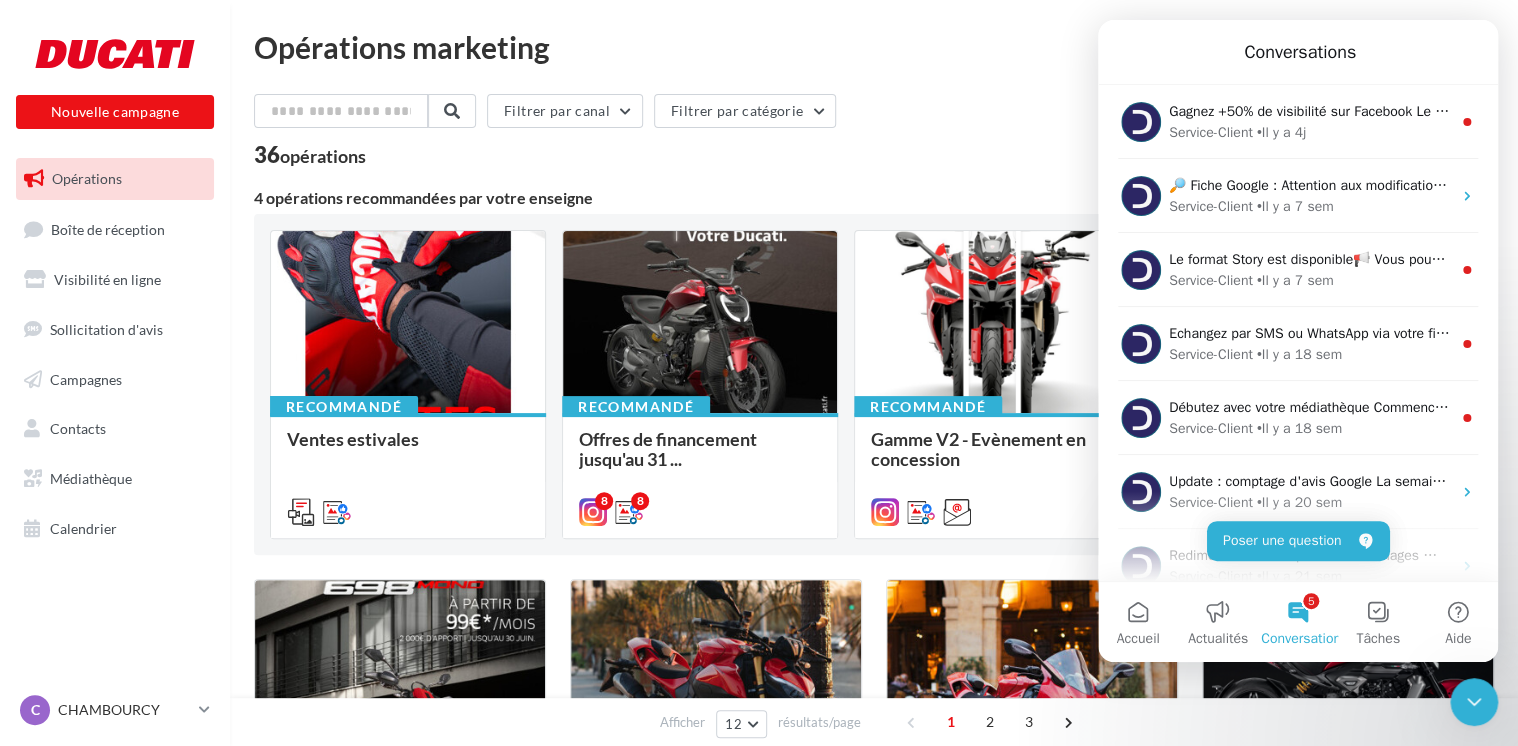 click 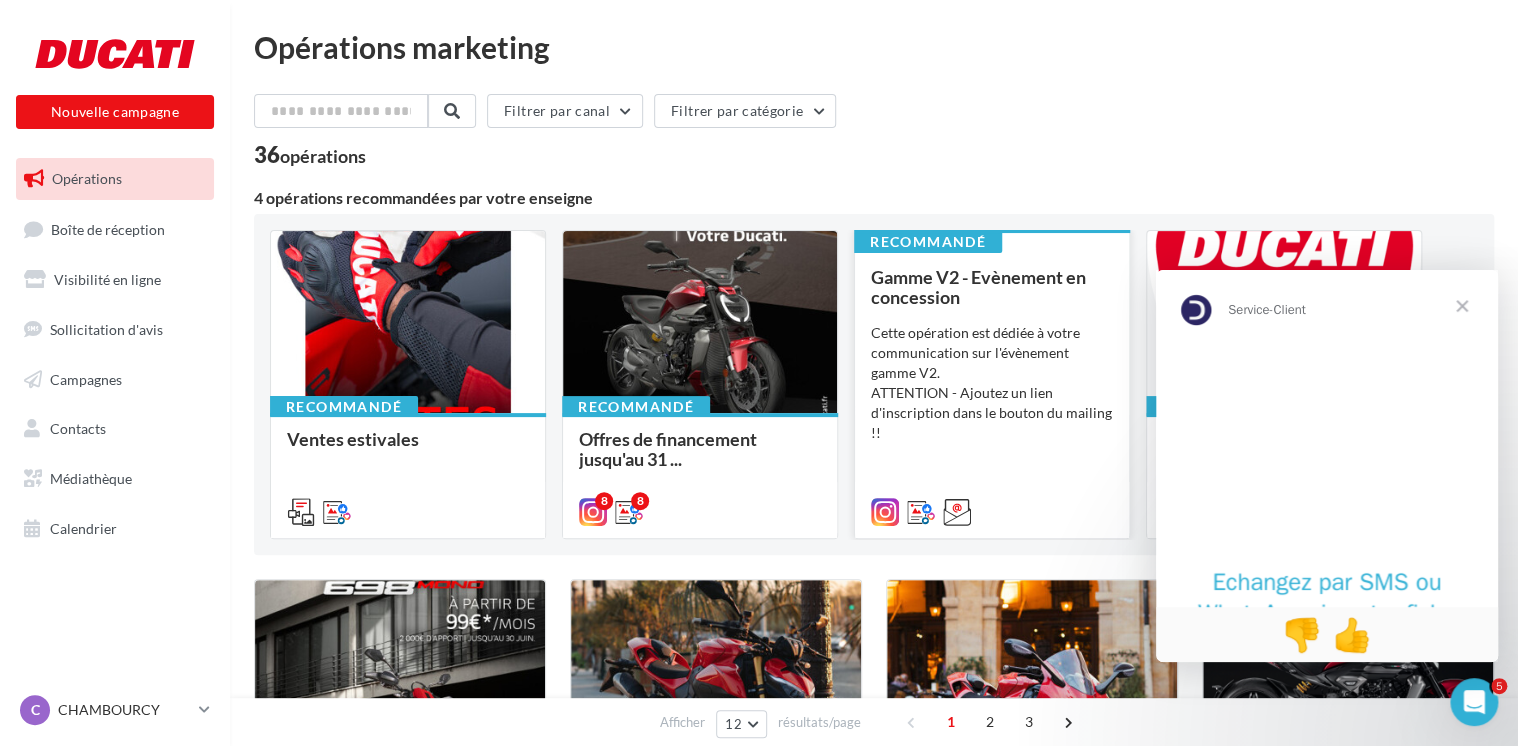 scroll, scrollTop: 0, scrollLeft: 0, axis: both 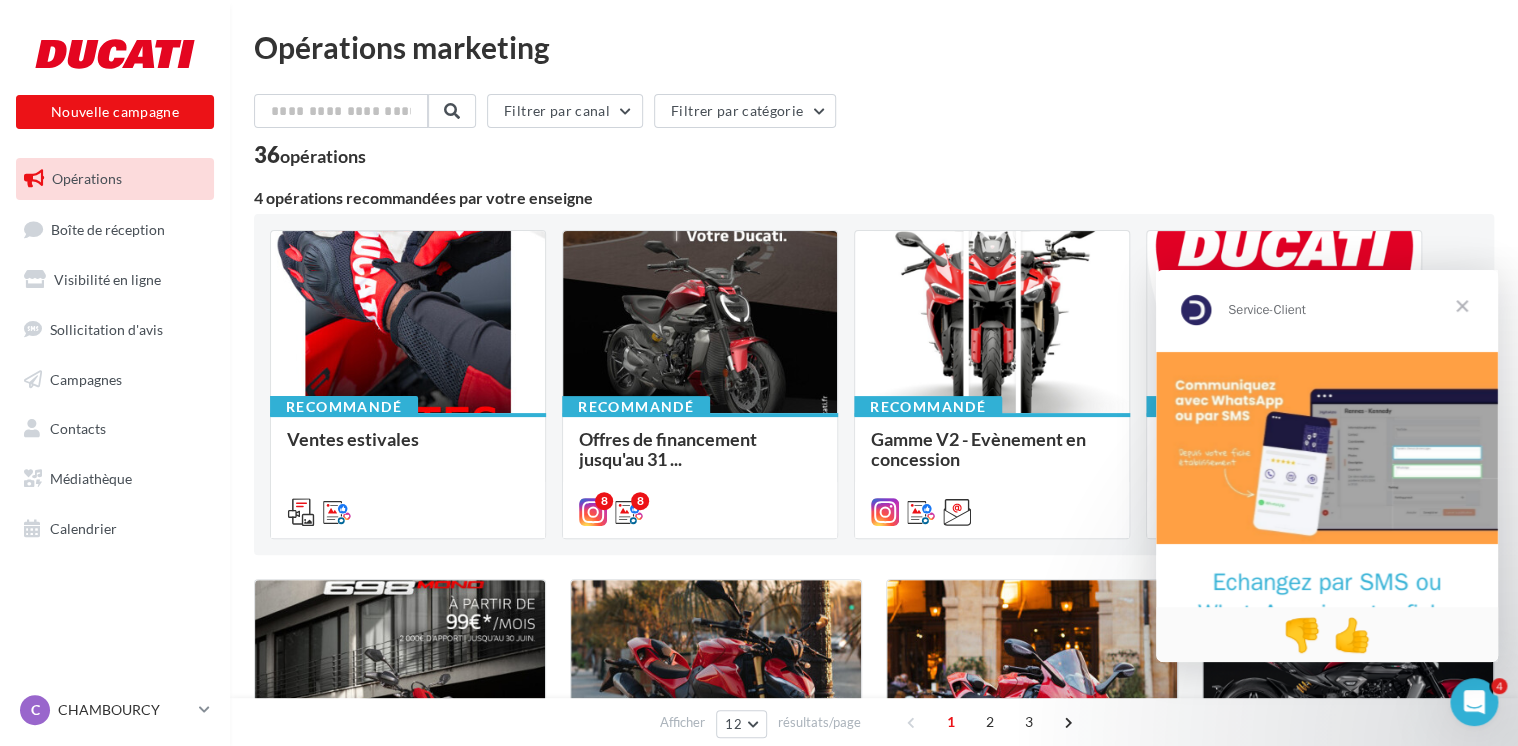 click at bounding box center [1462, 306] 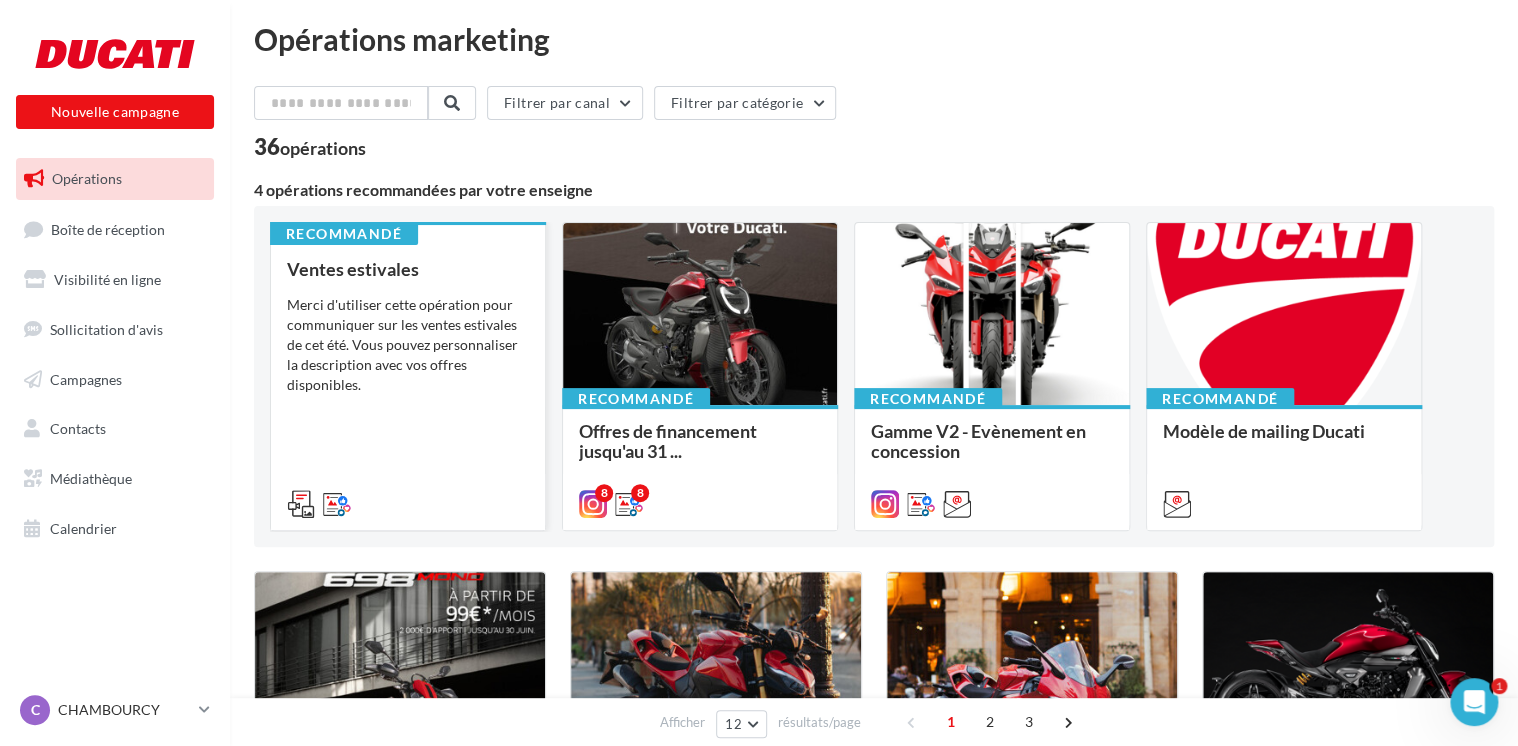 scroll, scrollTop: 0, scrollLeft: 0, axis: both 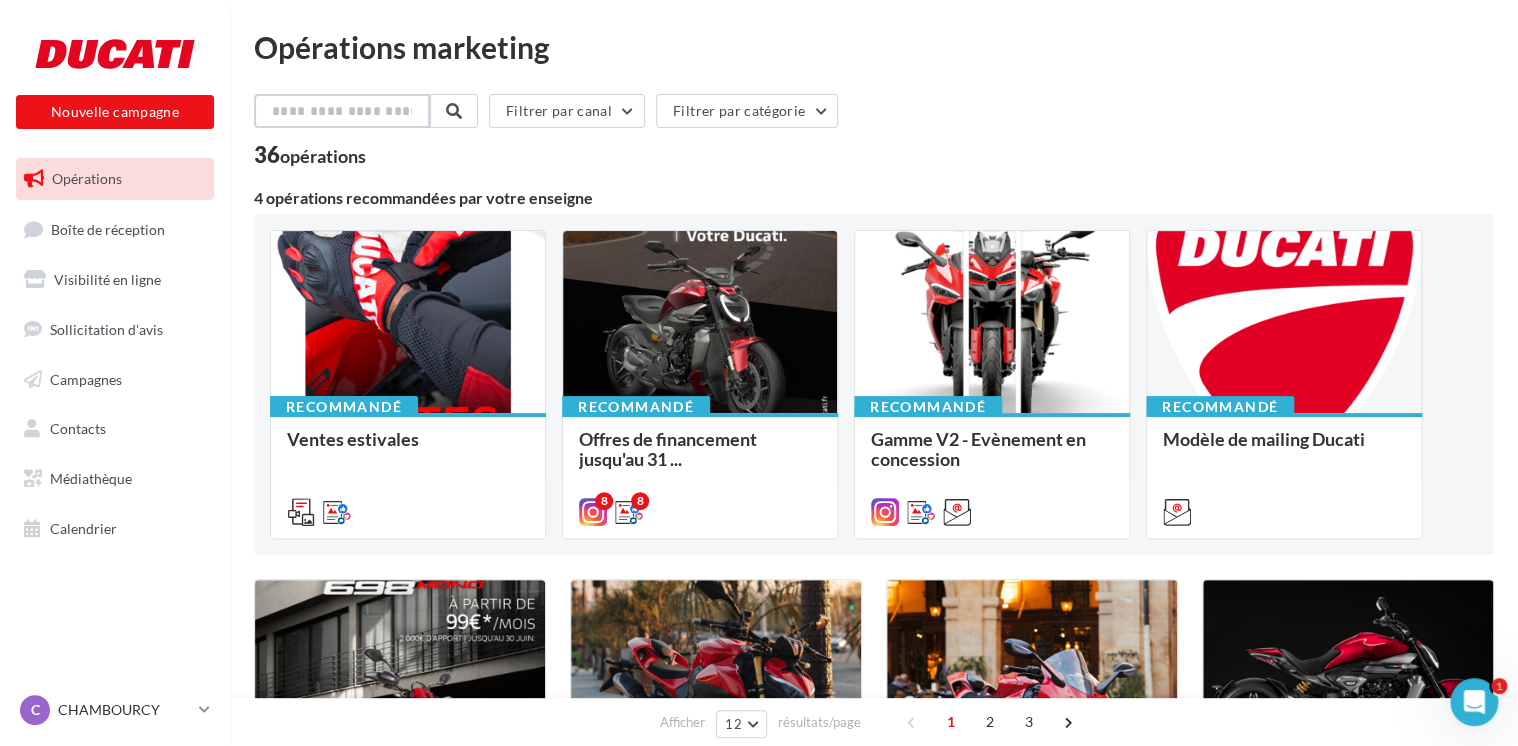 click at bounding box center [342, 111] 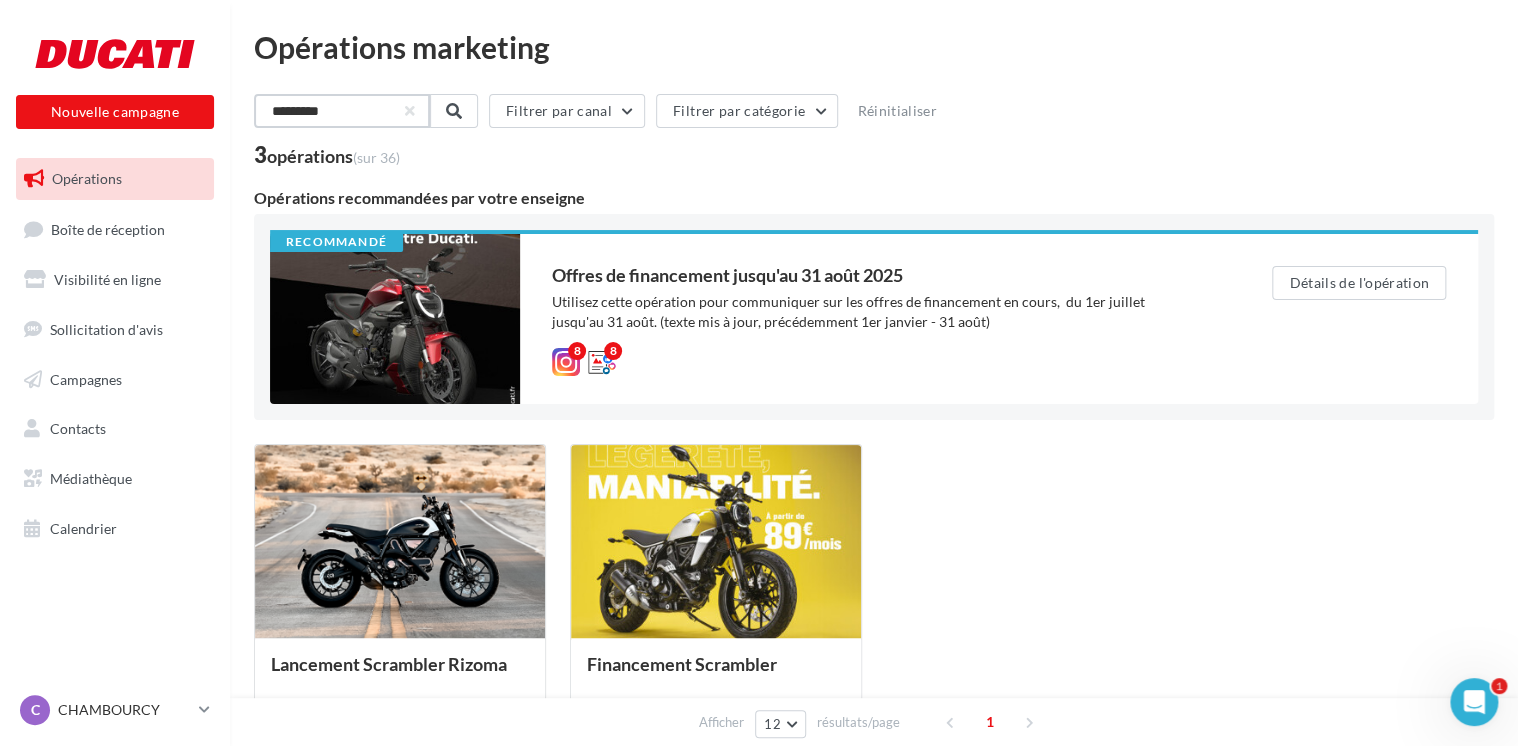 type on "*********" 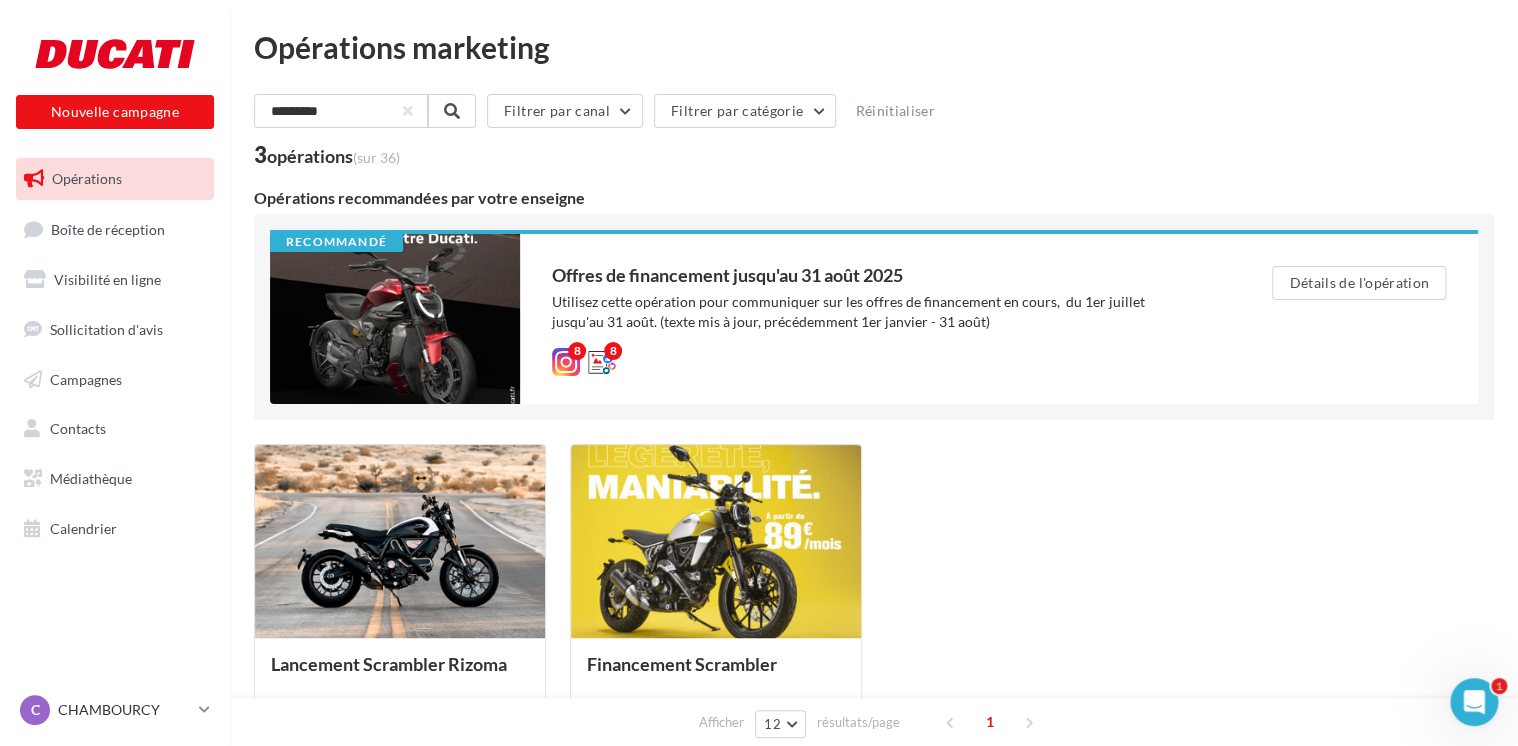 click on "Lancement Scrambler Rizoma        Voici les posts préparés pour le lancement du Scrambler Rizoma, personnalisez-les et postez !                                                        Financement Scrambler        ​​​​​Partagez ces éléments dans le cadre de l'offre de financement Scramber 2024." at bounding box center [874, 604] 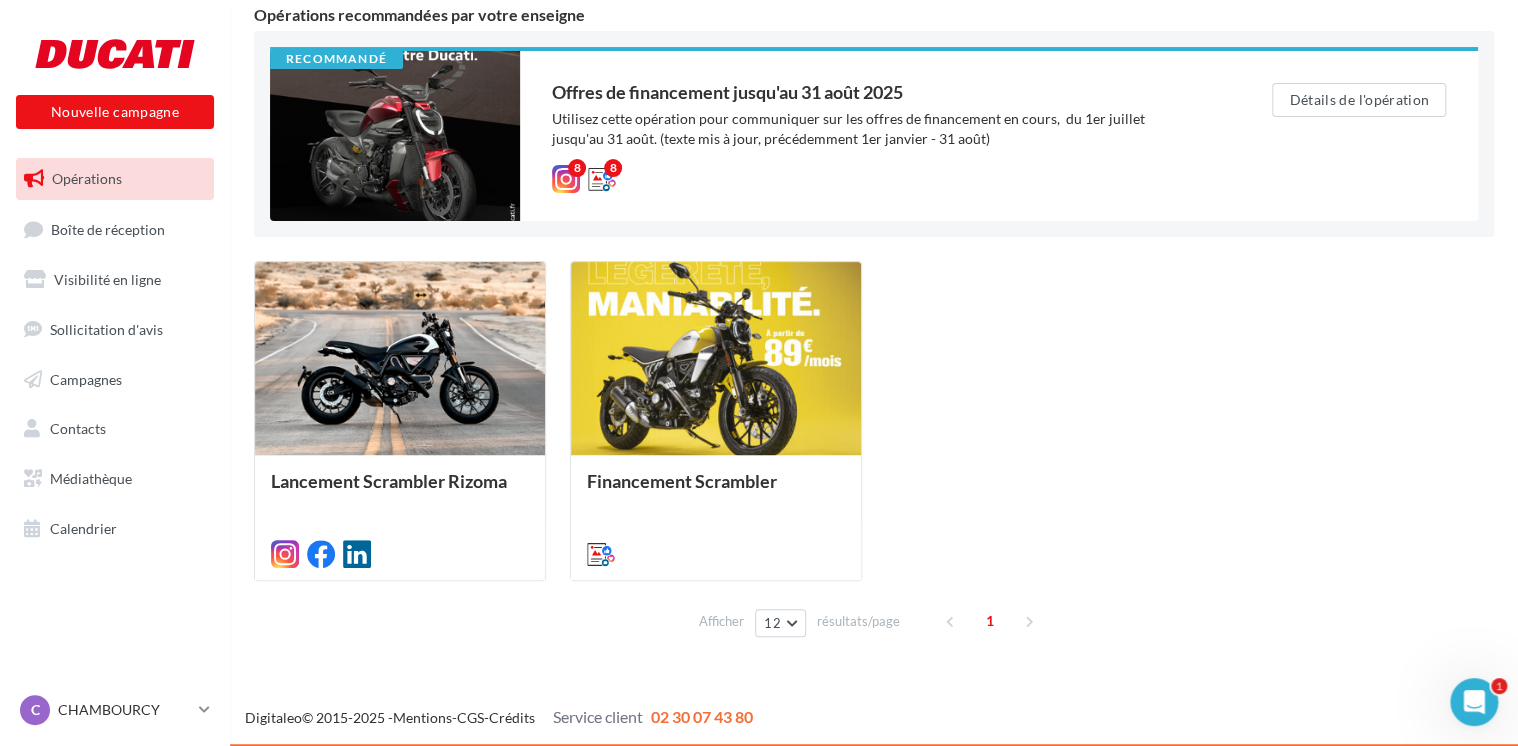 scroll, scrollTop: 0, scrollLeft: 0, axis: both 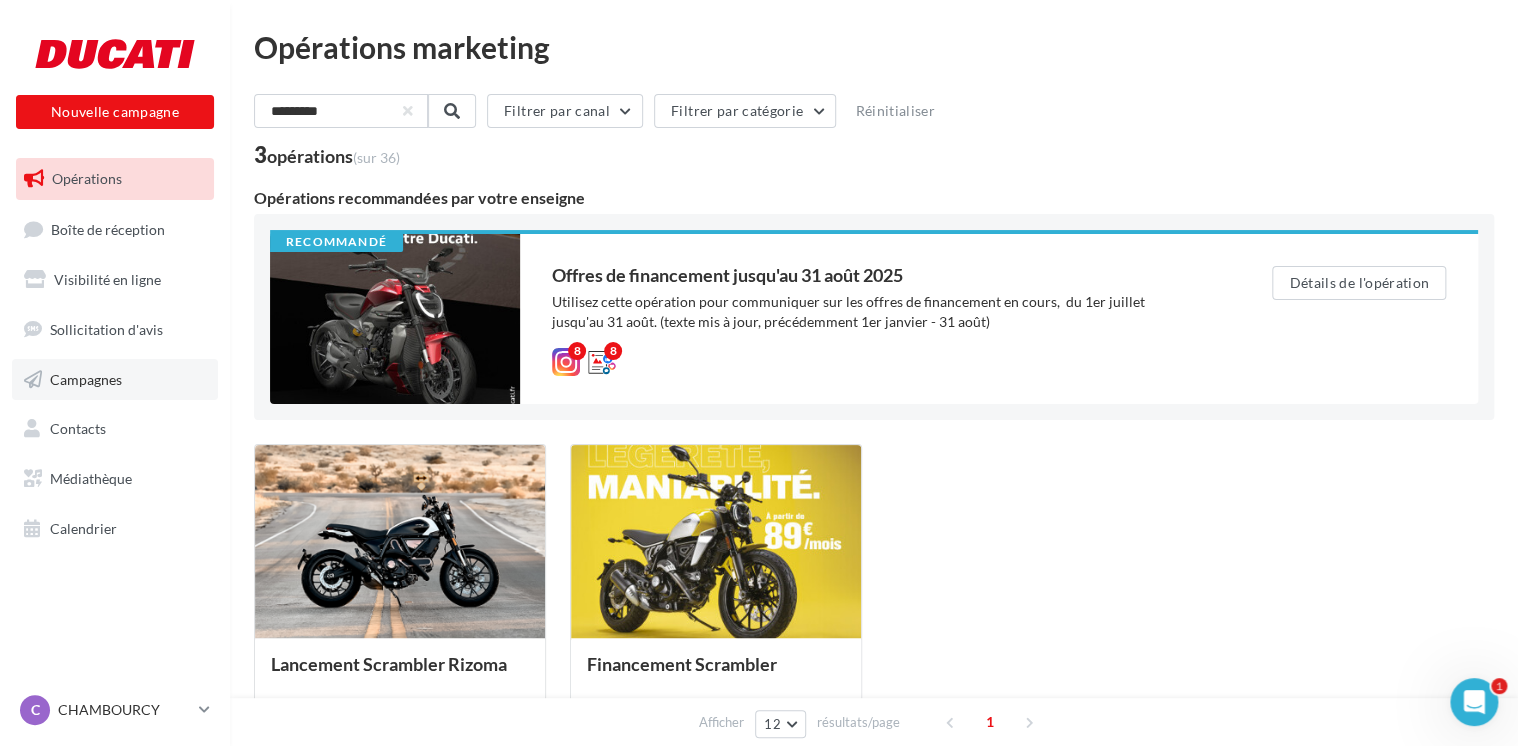 click on "Campagnes" at bounding box center (115, 380) 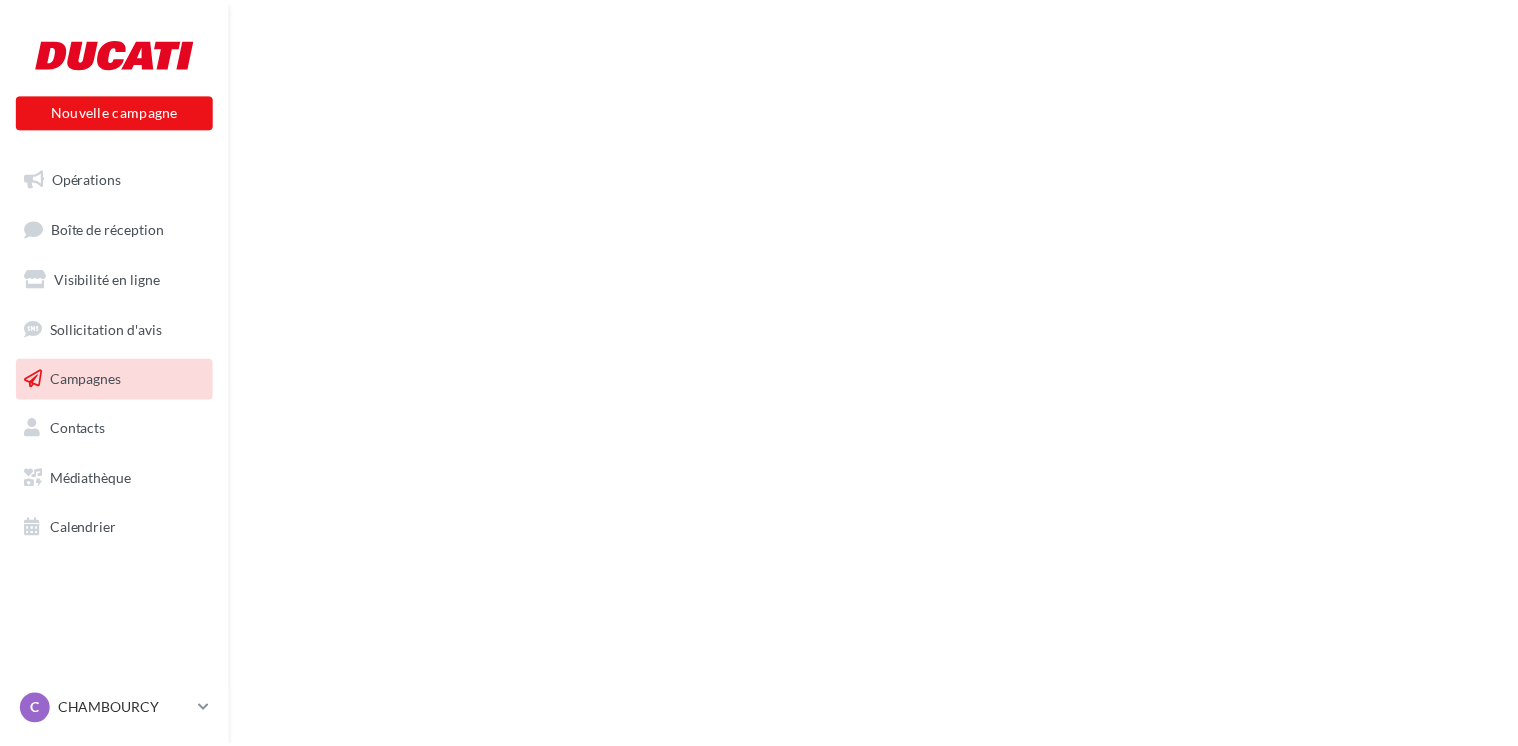 scroll, scrollTop: 0, scrollLeft: 0, axis: both 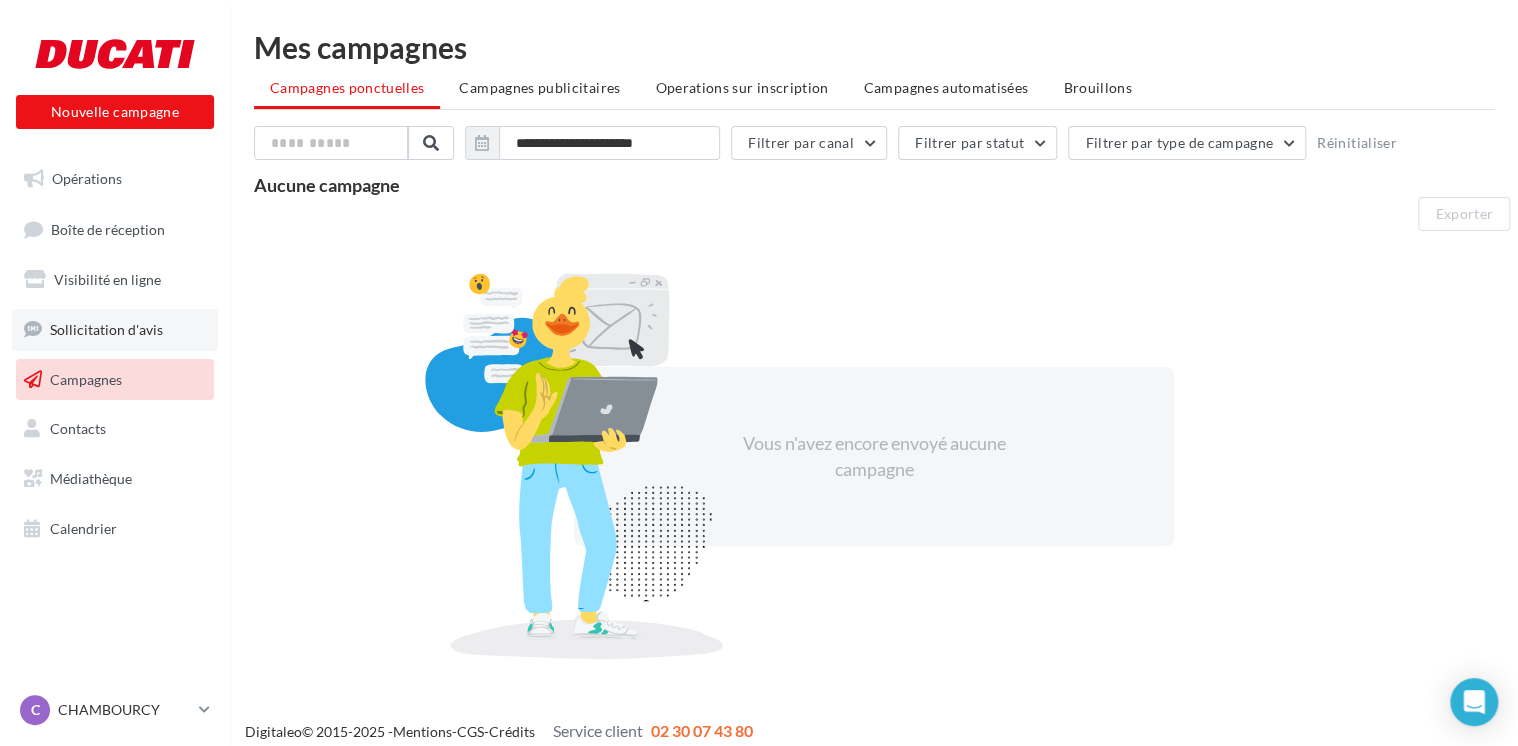 click on "Sollicitation d'avis" at bounding box center [106, 329] 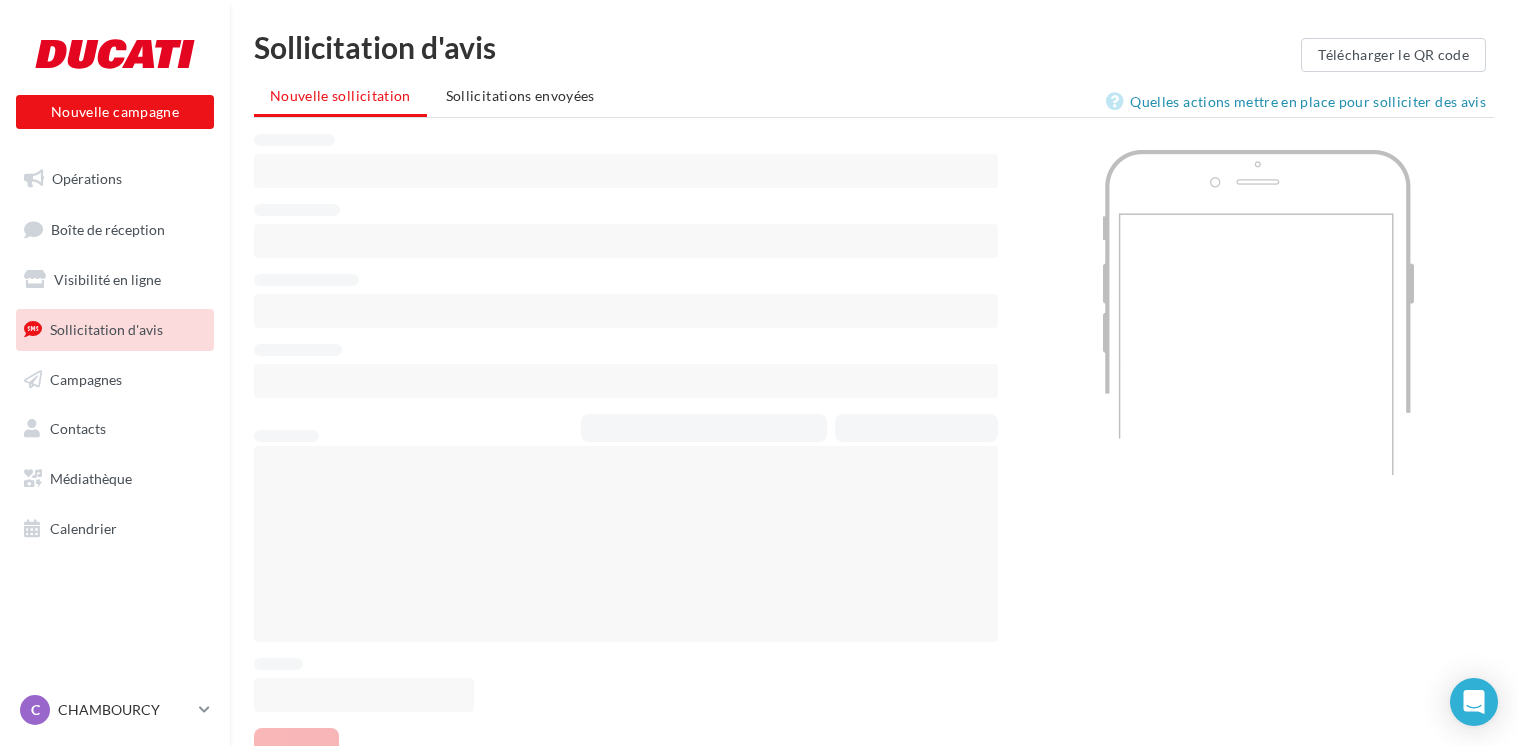 scroll, scrollTop: 0, scrollLeft: 0, axis: both 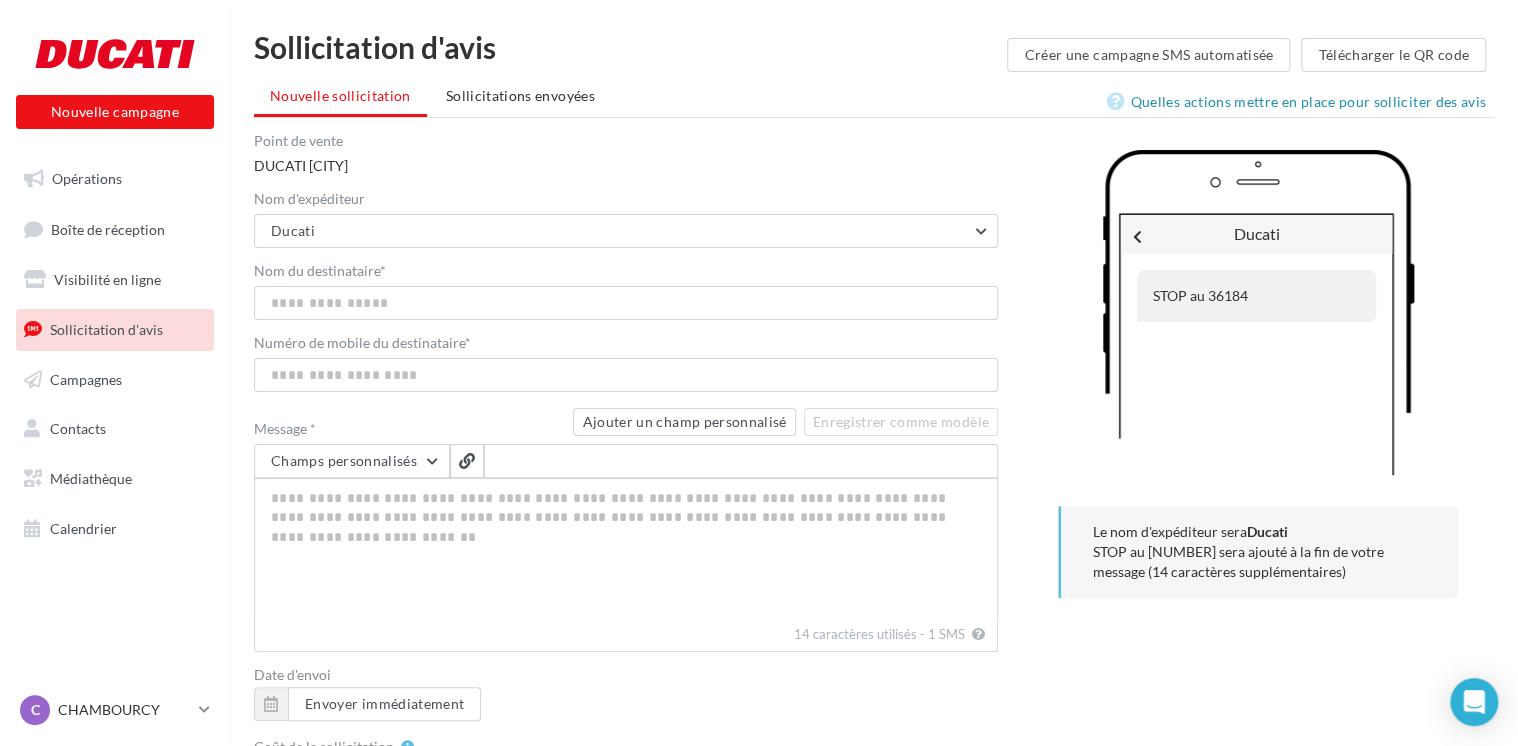 click on "Visibilité en ligne" at bounding box center [107, 279] 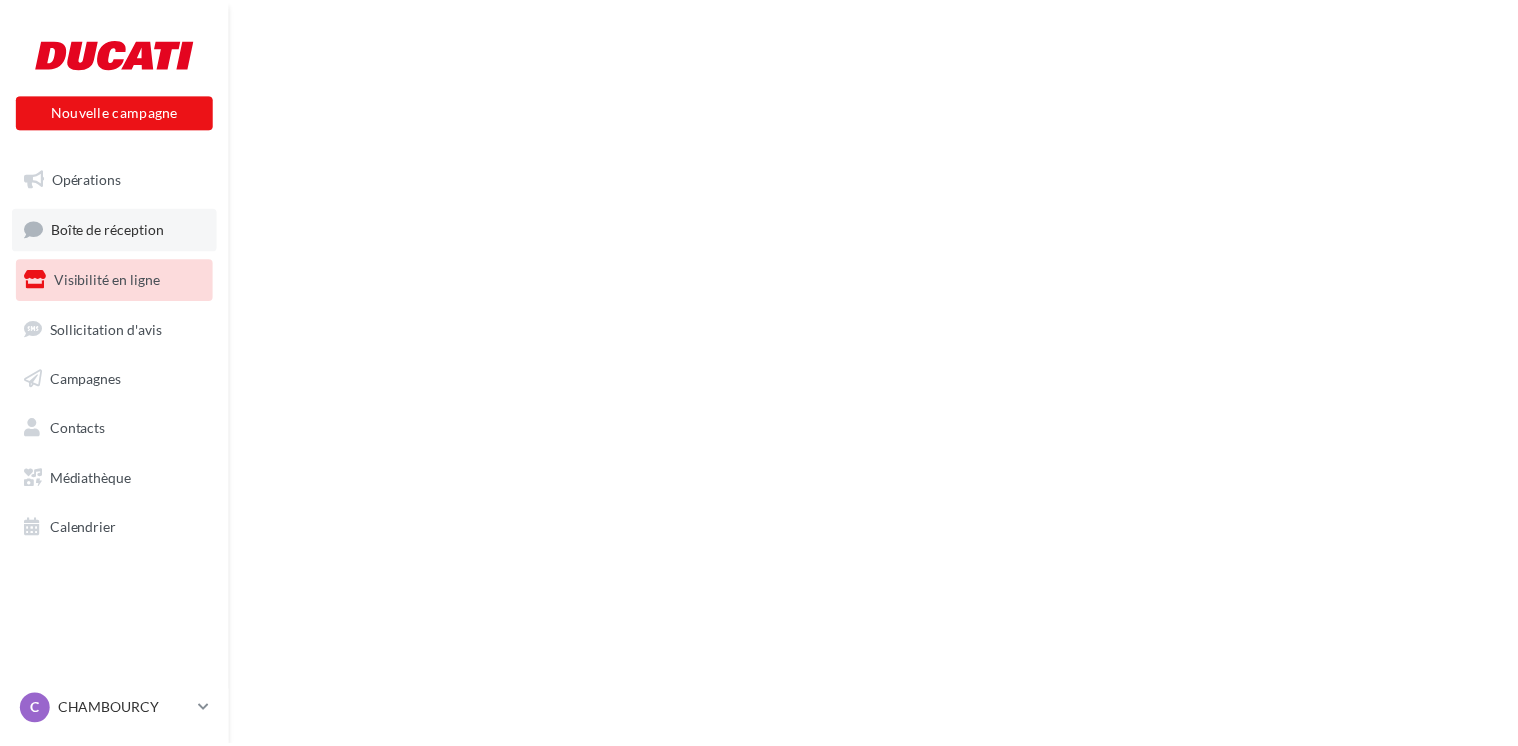 scroll, scrollTop: 0, scrollLeft: 0, axis: both 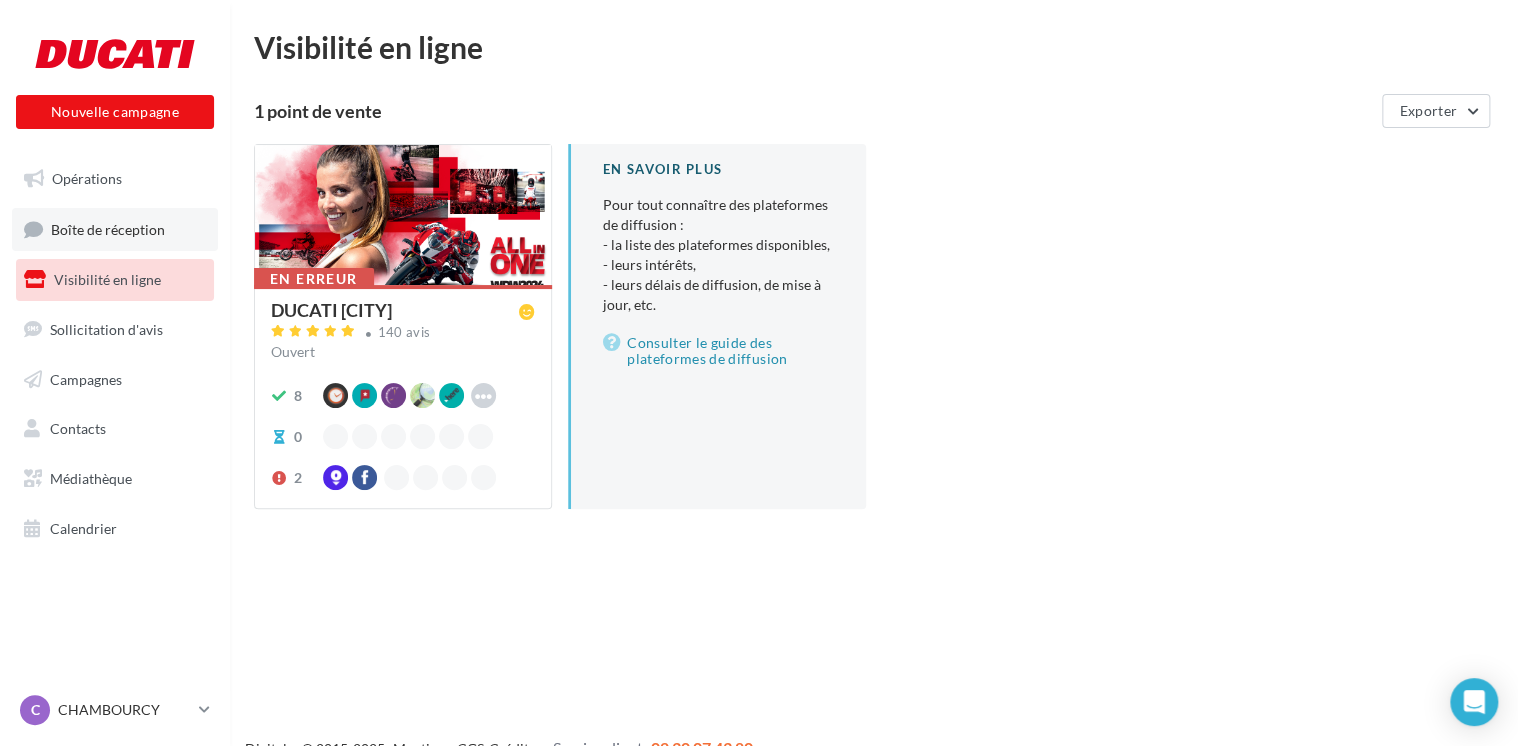 click on "Boîte de réception" at bounding box center [108, 228] 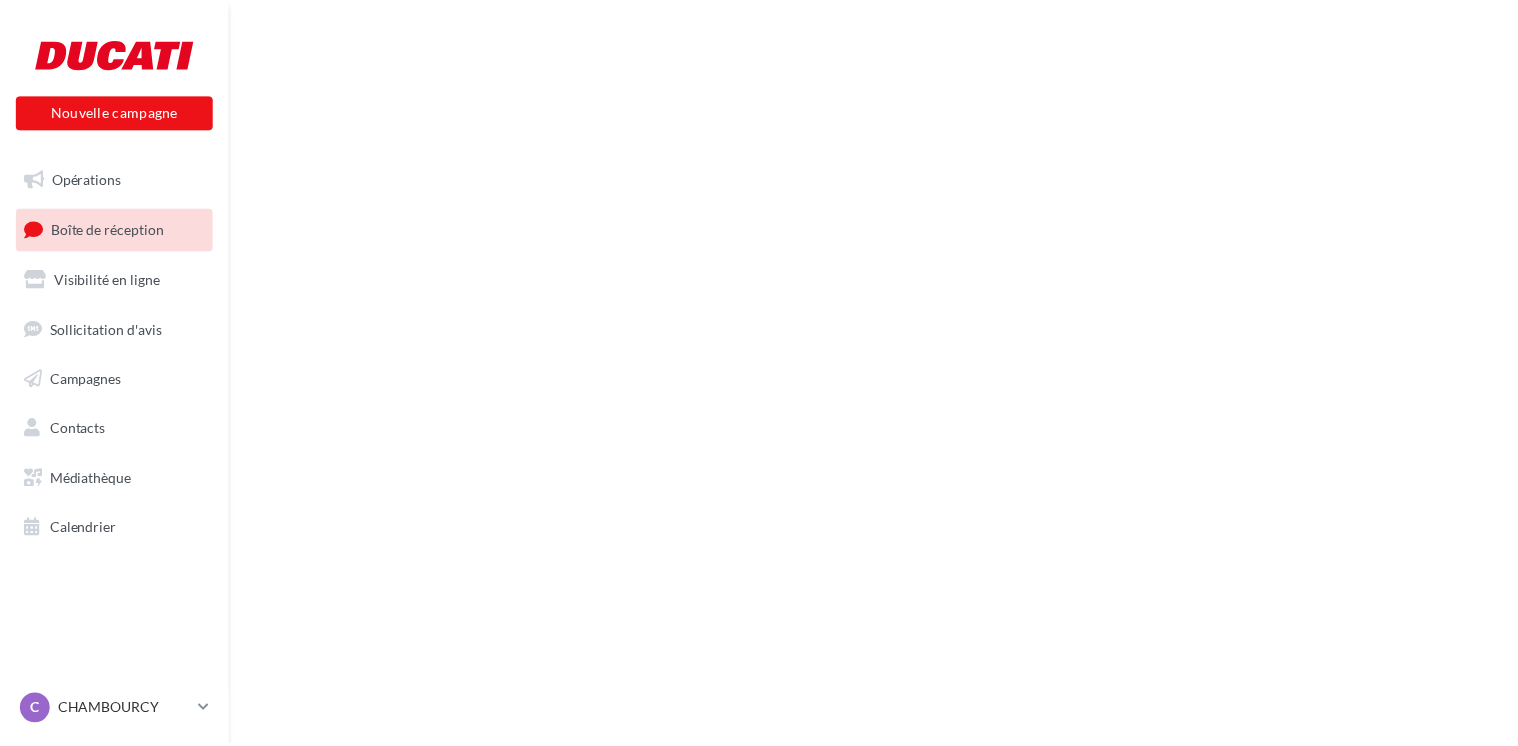 scroll, scrollTop: 0, scrollLeft: 0, axis: both 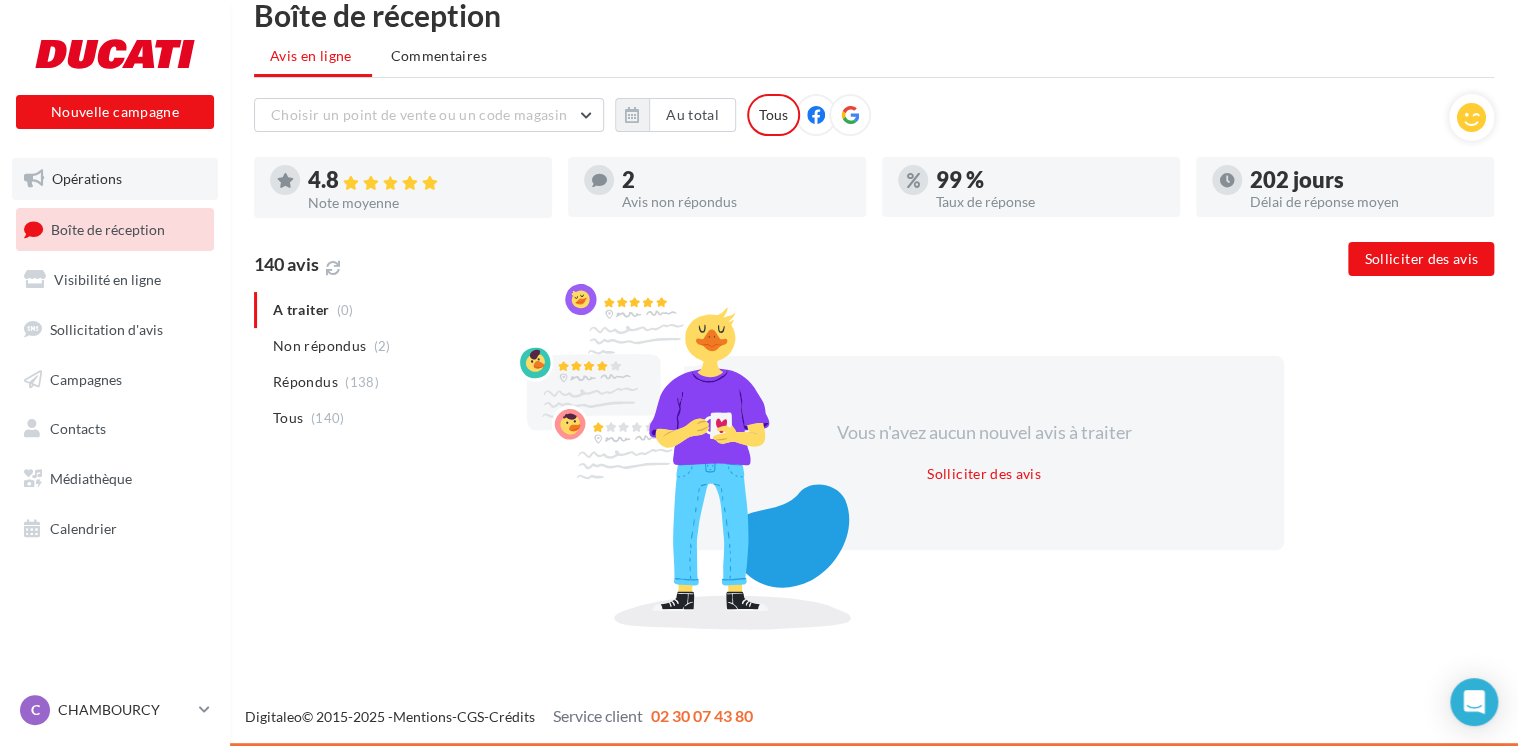 click on "Opérations" at bounding box center [87, 178] 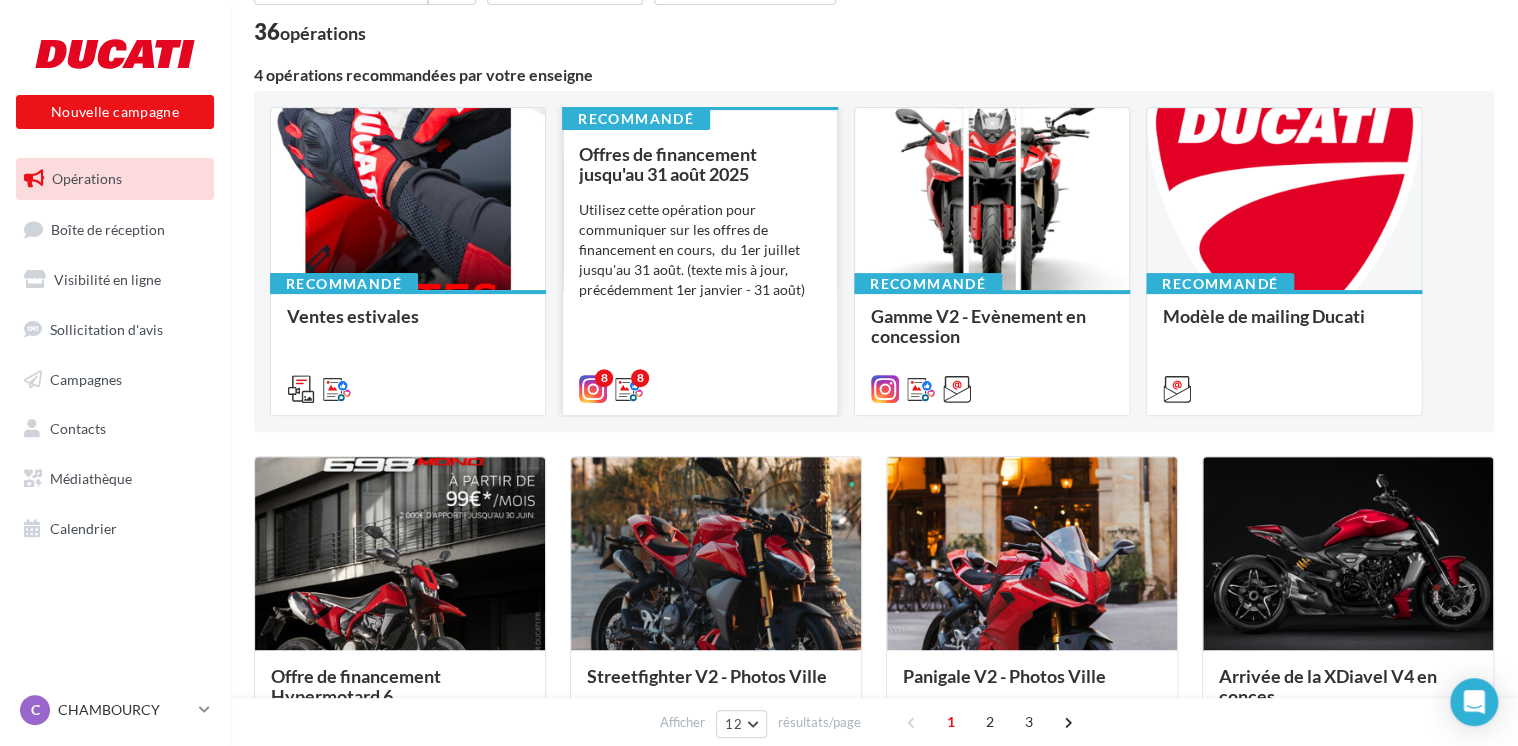 scroll, scrollTop: 100, scrollLeft: 0, axis: vertical 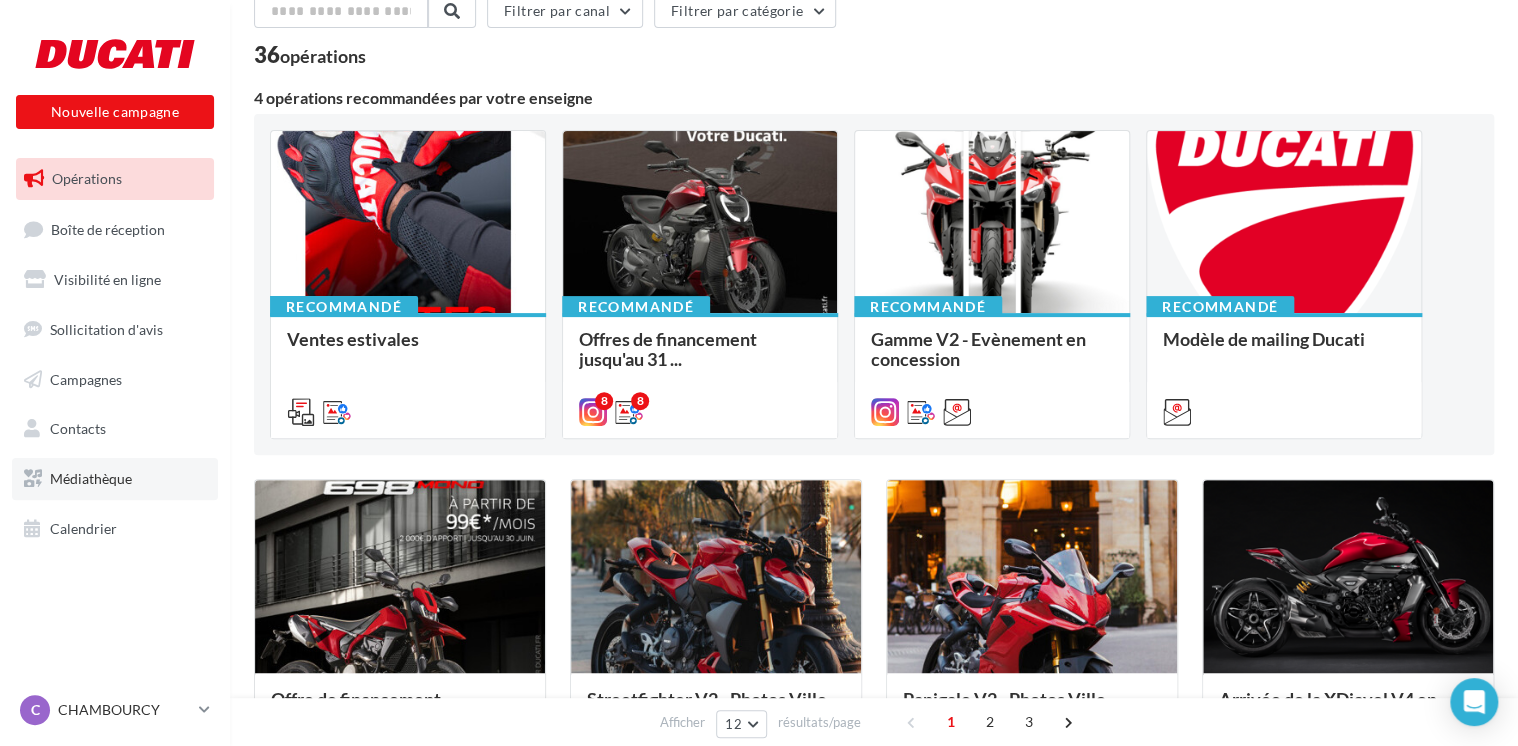 click on "Médiathèque" at bounding box center (91, 478) 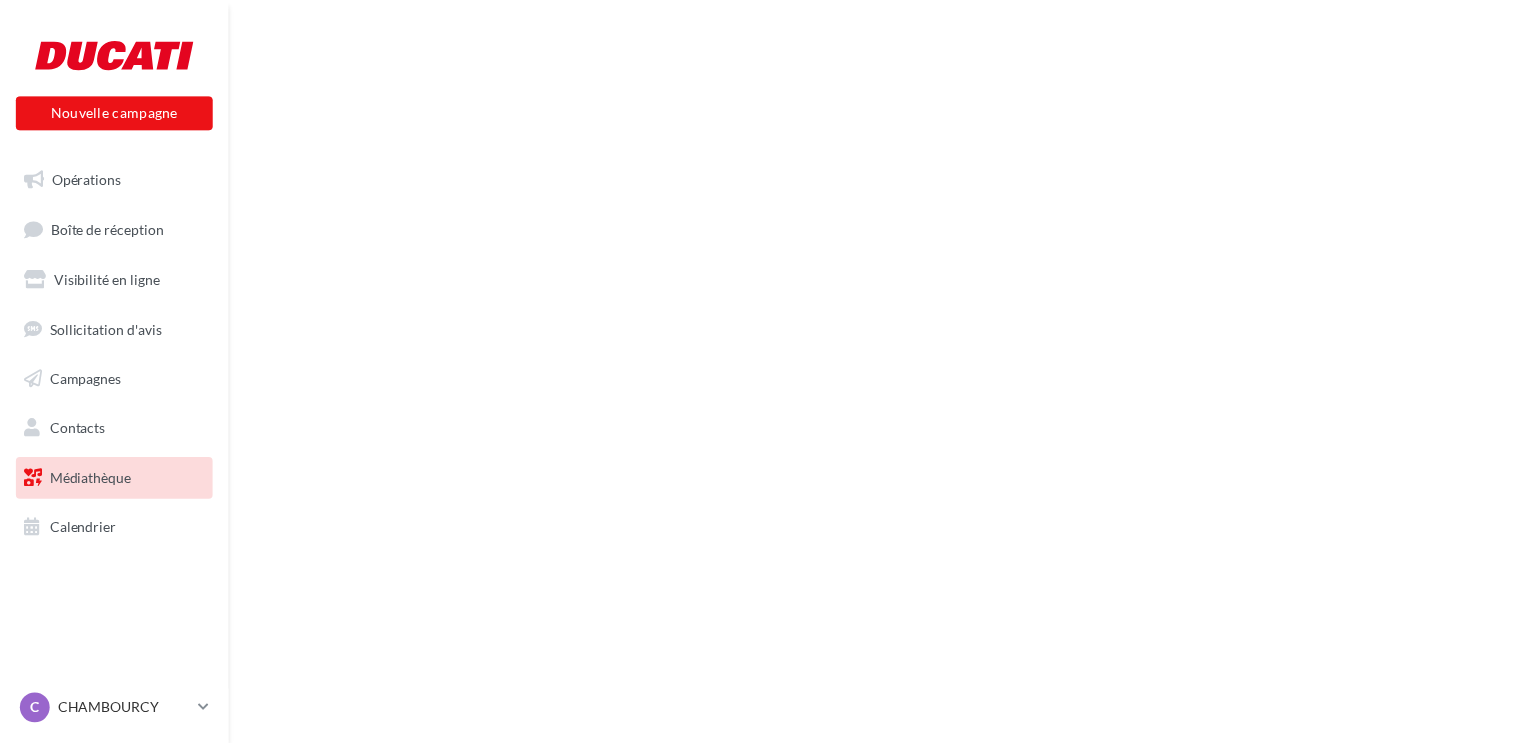 scroll, scrollTop: 0, scrollLeft: 0, axis: both 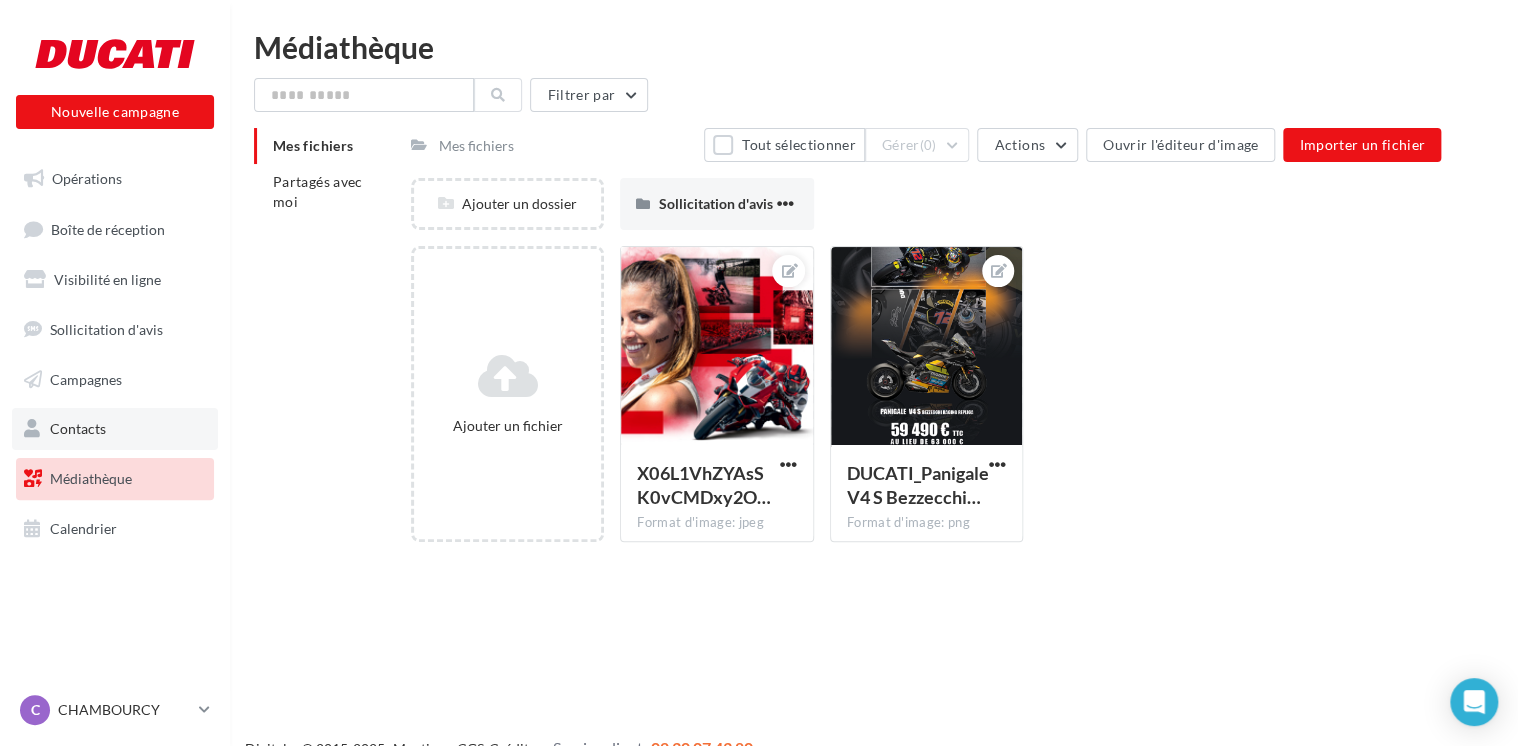 click on "Contacts" at bounding box center (115, 429) 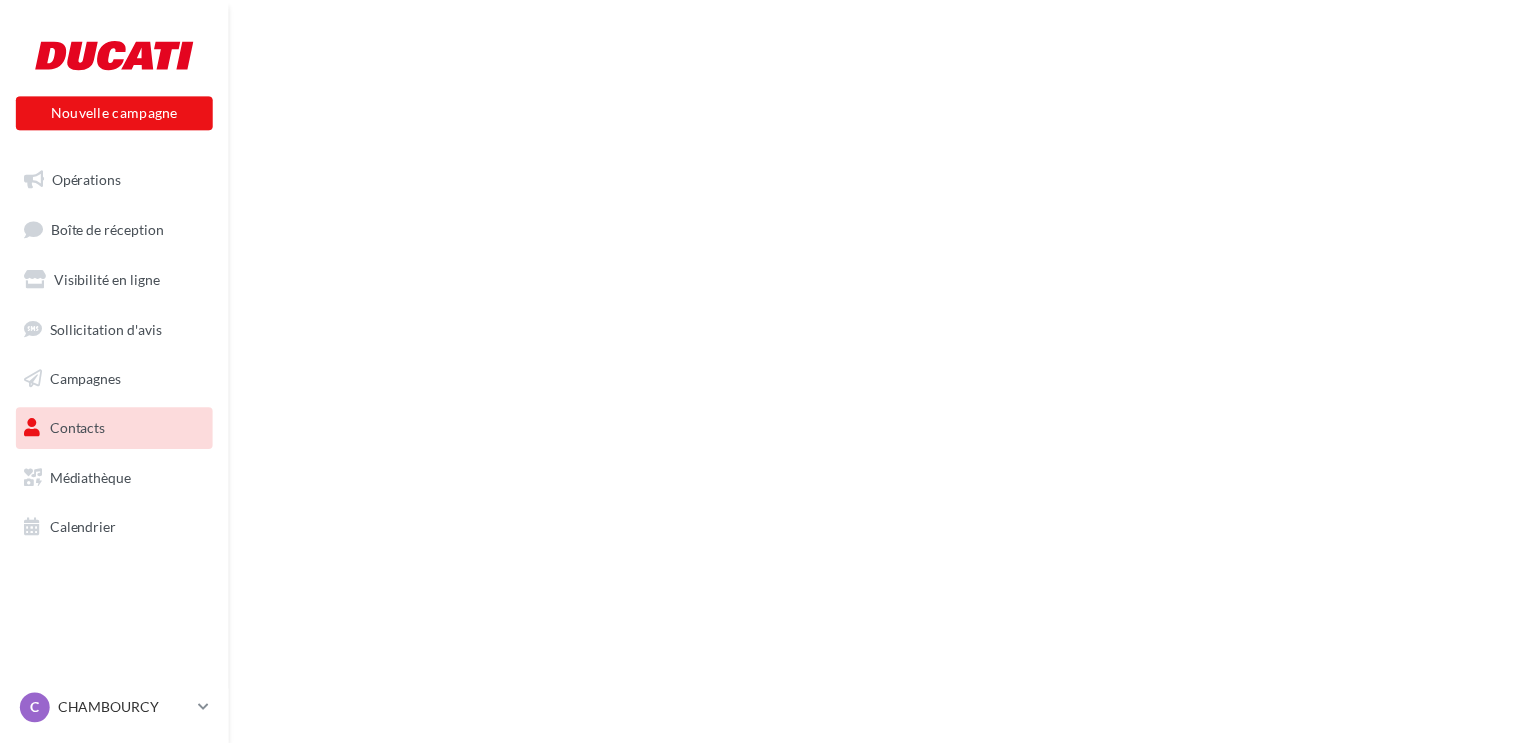 scroll, scrollTop: 0, scrollLeft: 0, axis: both 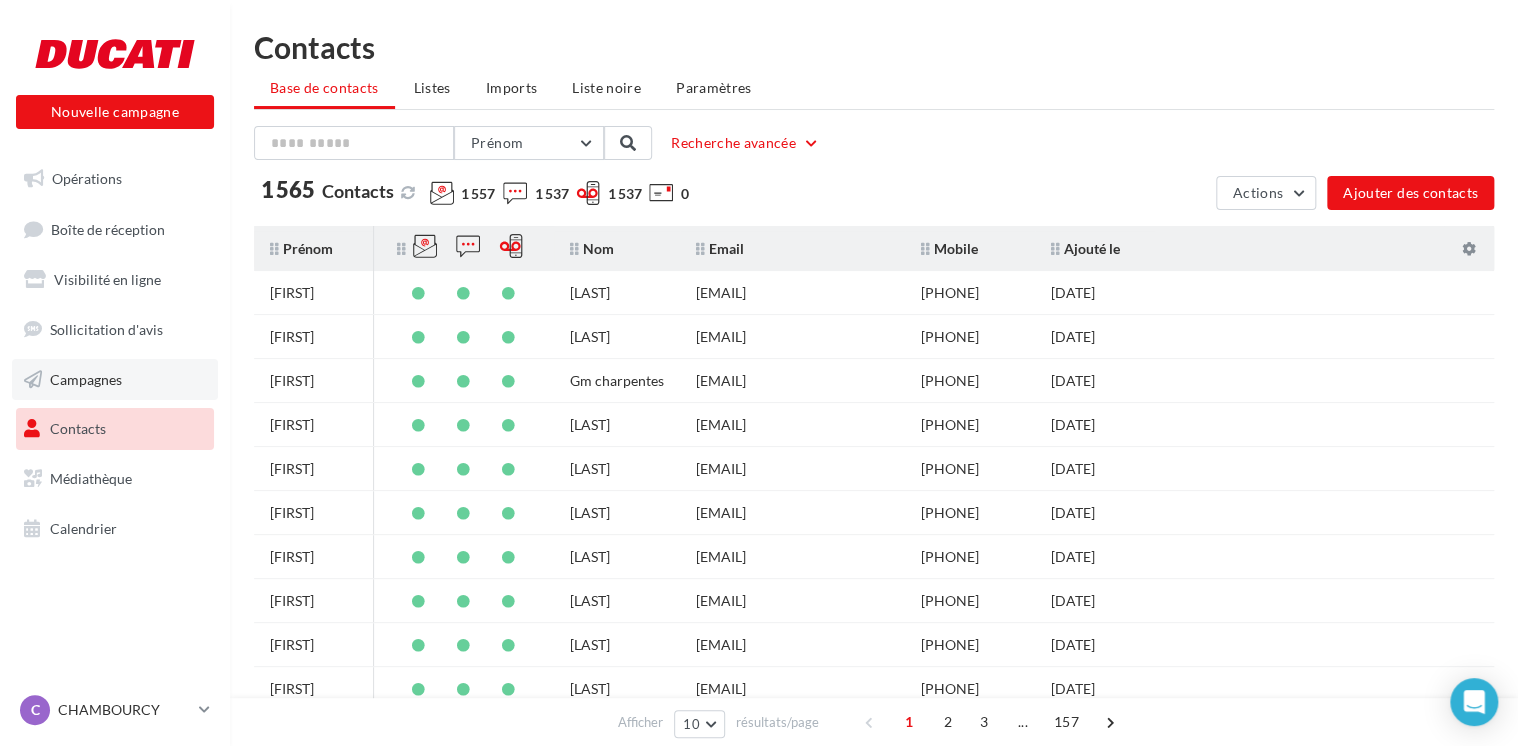 click on "Campagnes" at bounding box center (115, 380) 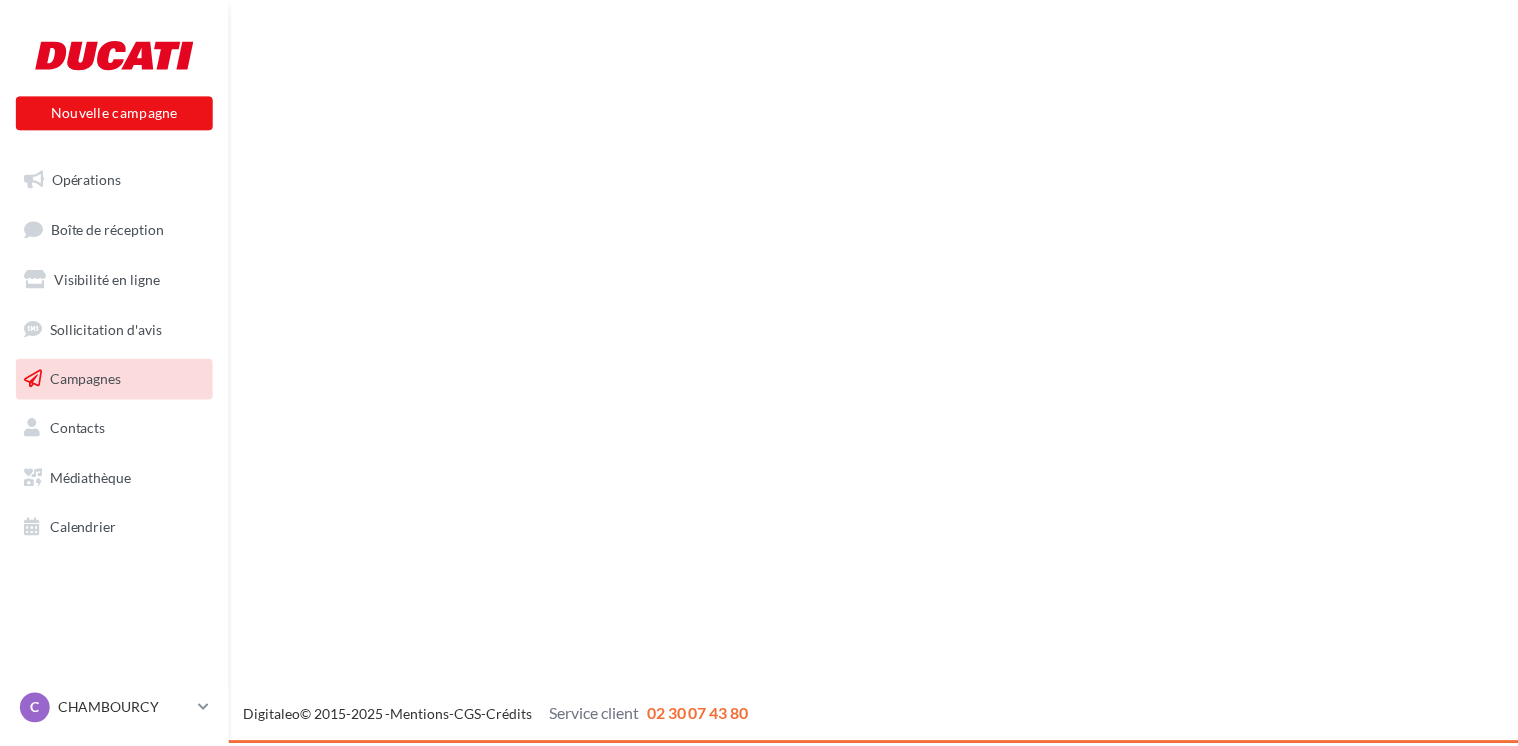 scroll, scrollTop: 0, scrollLeft: 0, axis: both 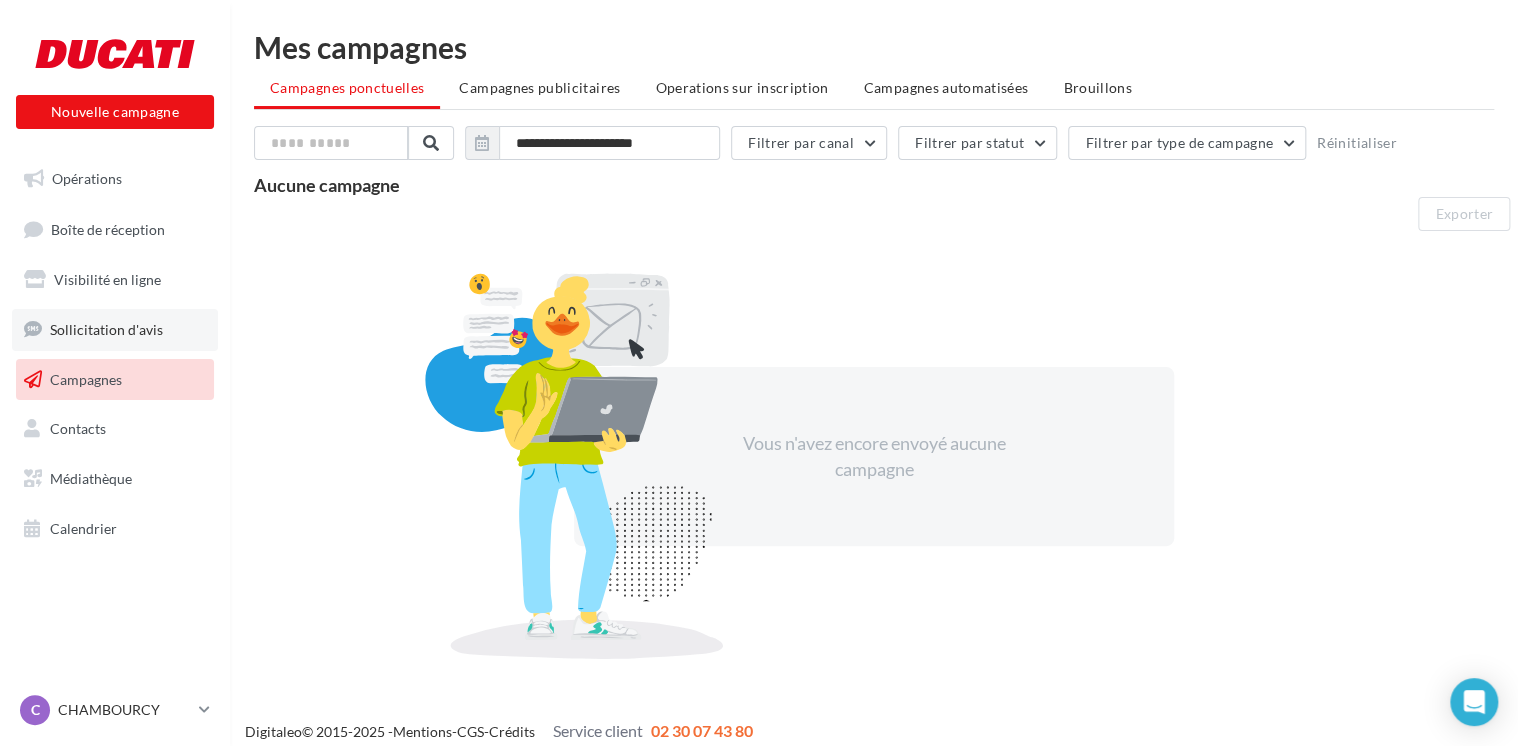 drag, startPoint x: 0, startPoint y: 0, endPoint x: 110, endPoint y: 322, distance: 340.27048 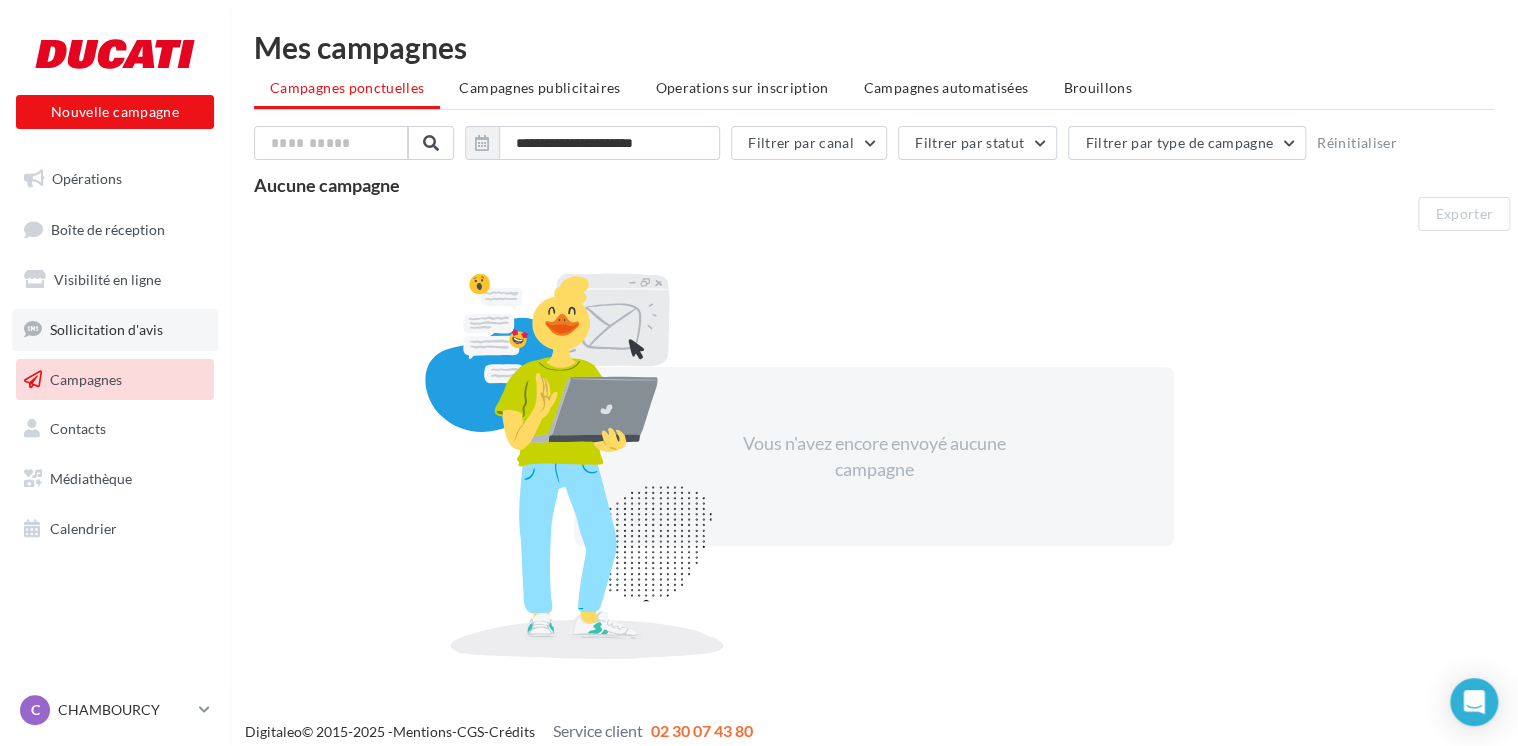 click on "Sollicitation d'avis" at bounding box center [106, 329] 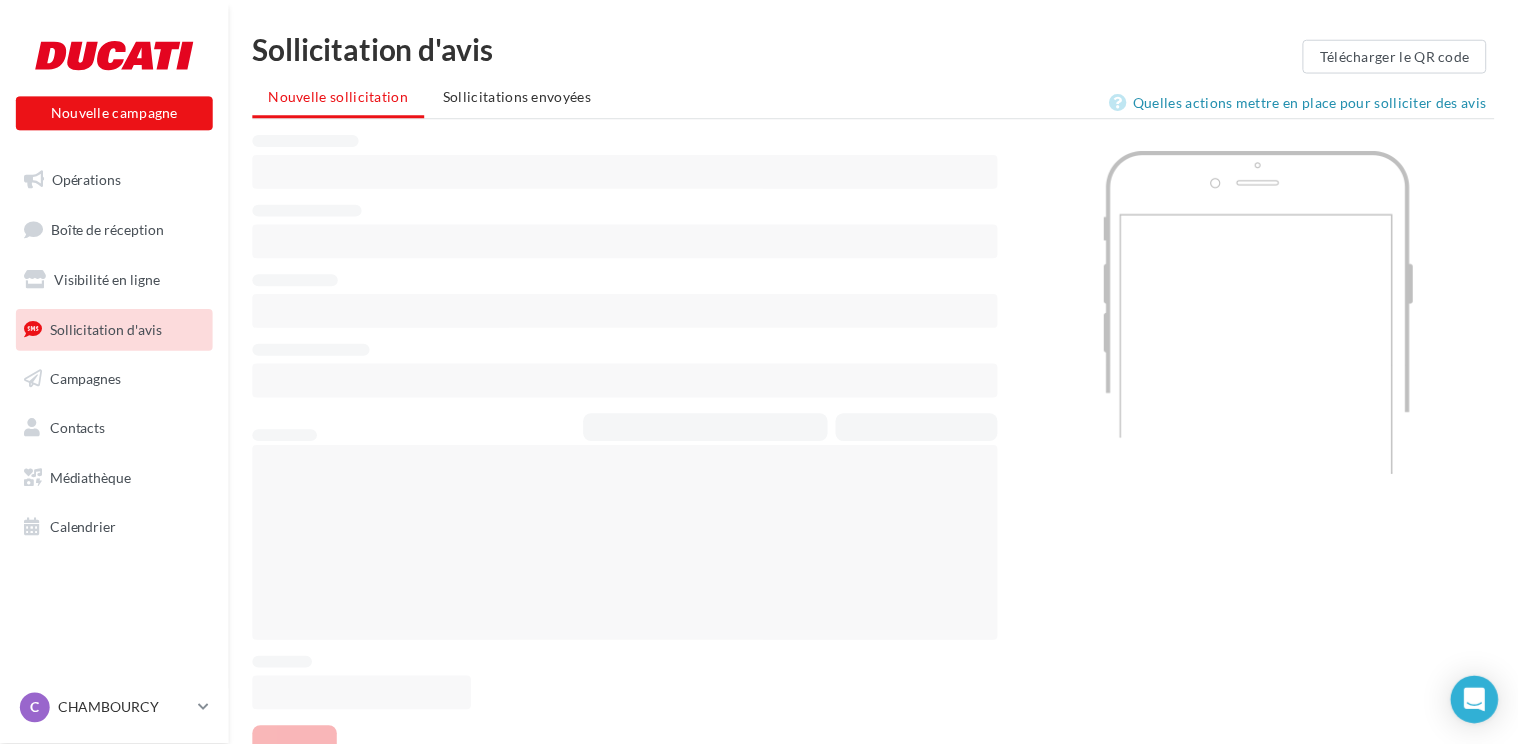 scroll, scrollTop: 0, scrollLeft: 0, axis: both 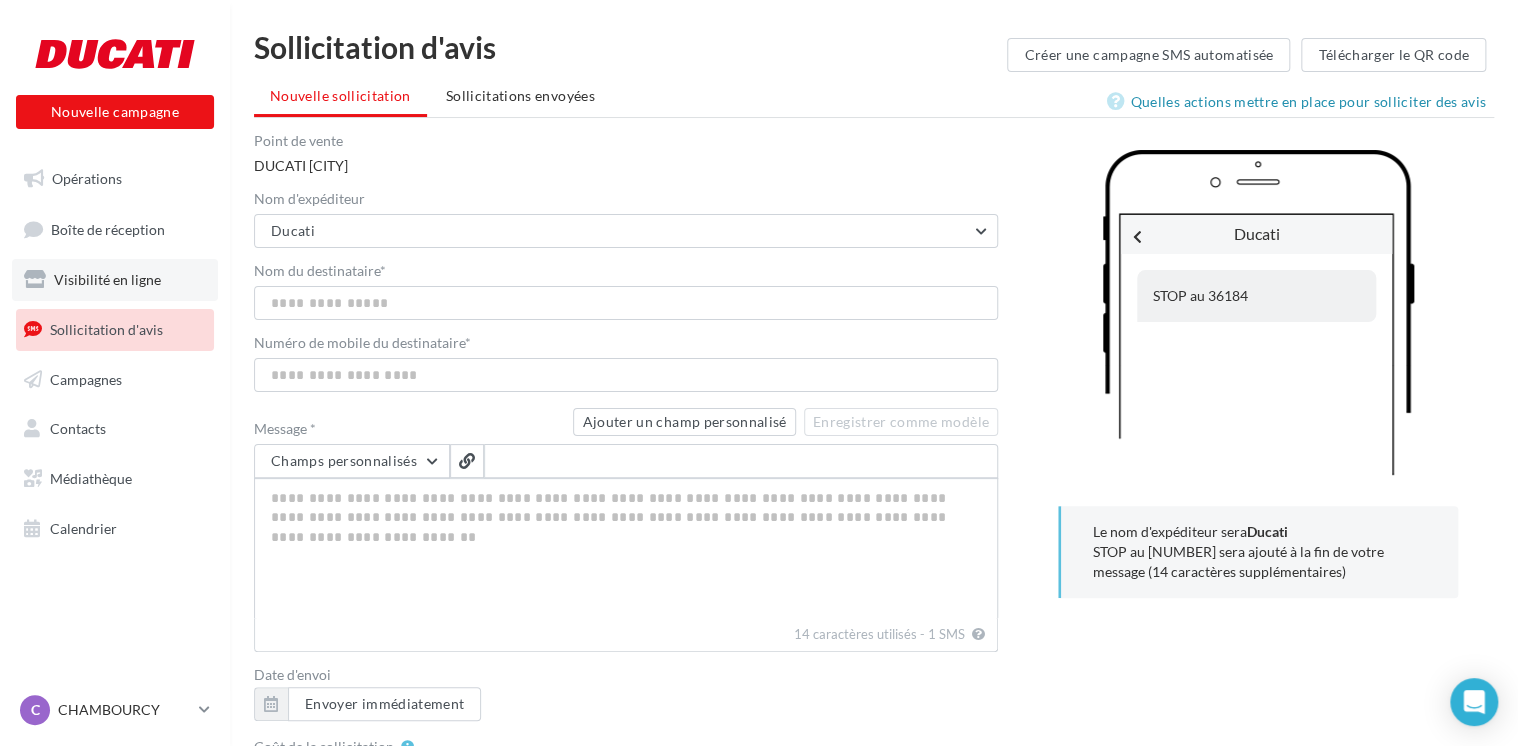 click on "Visibilité en ligne" at bounding box center [107, 279] 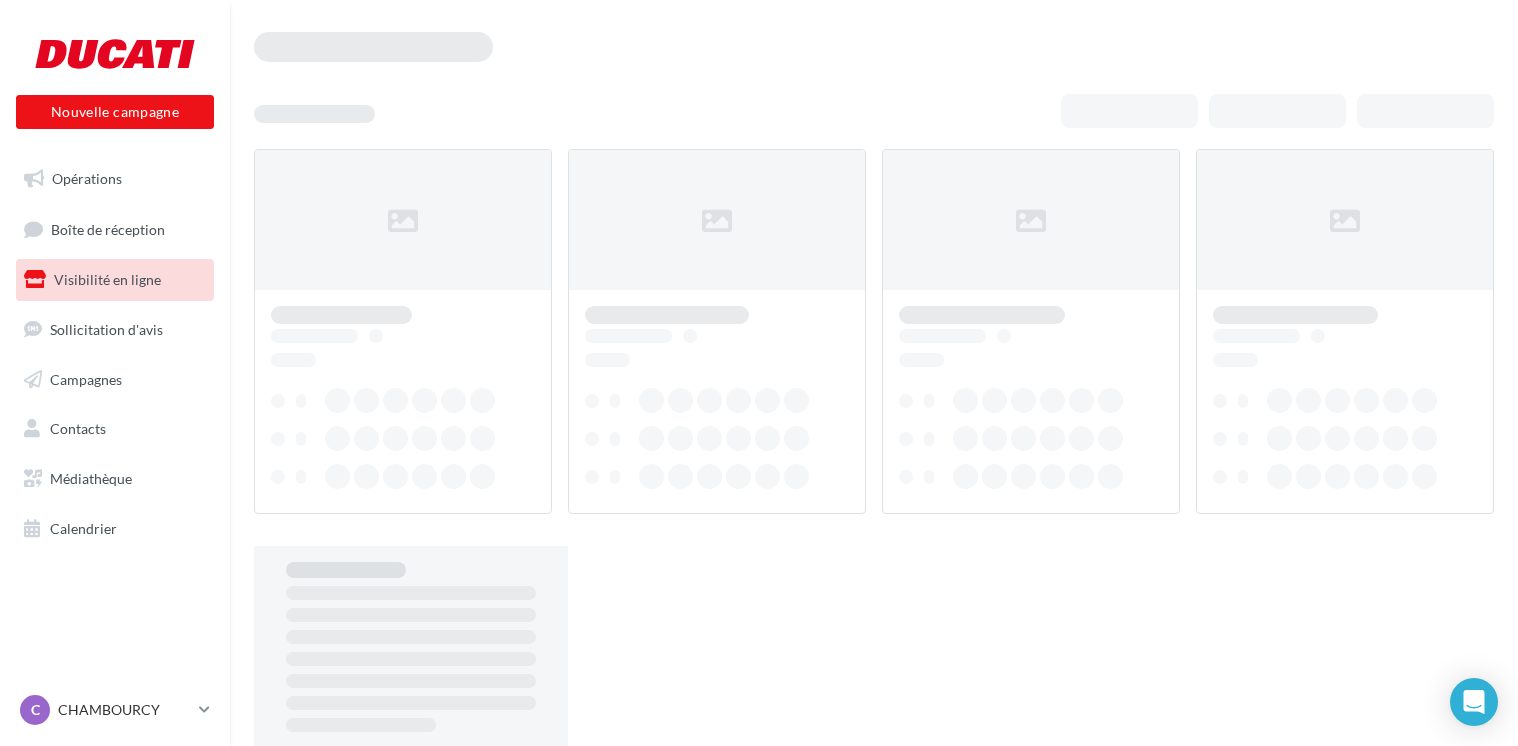 scroll, scrollTop: 0, scrollLeft: 0, axis: both 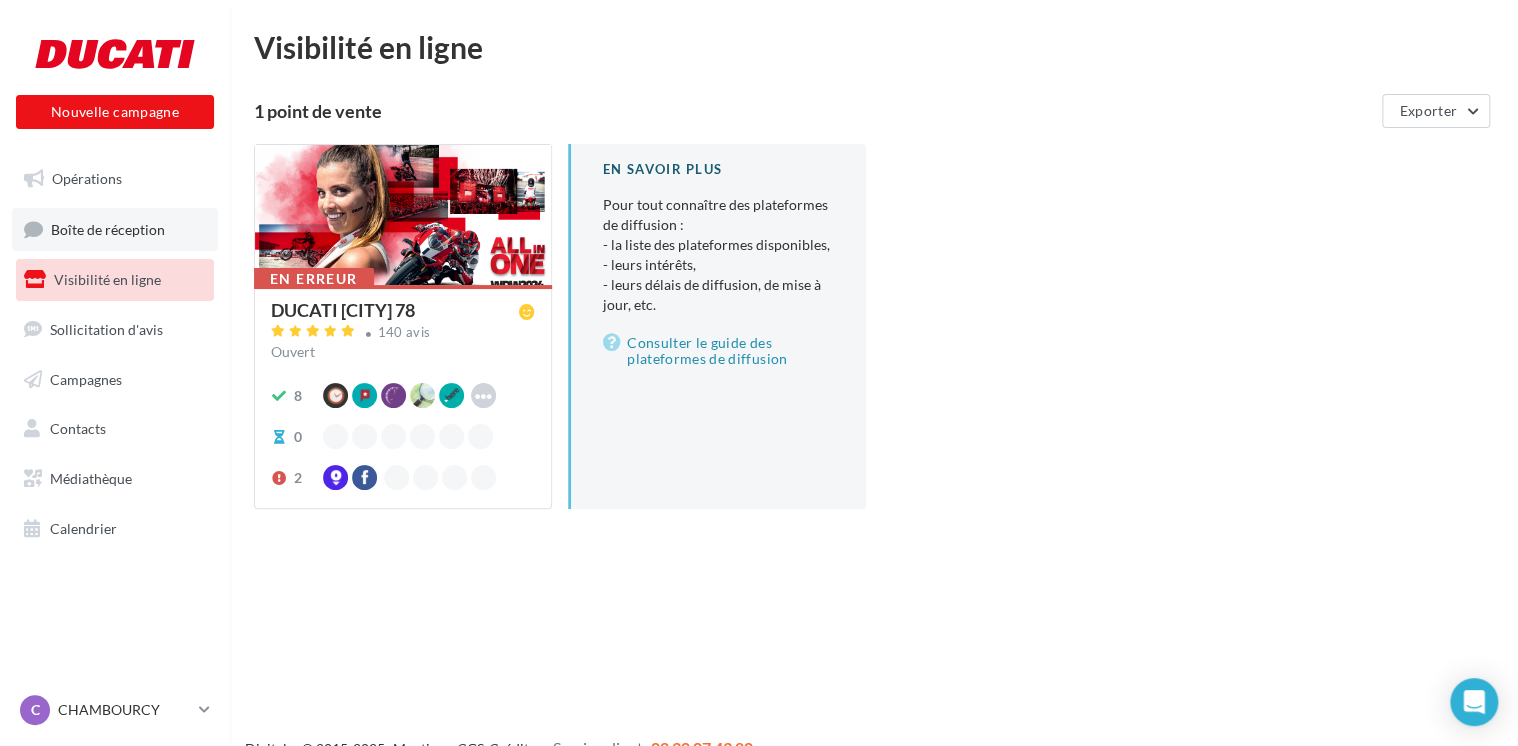 click on "Boîte de réception" at bounding box center [115, 229] 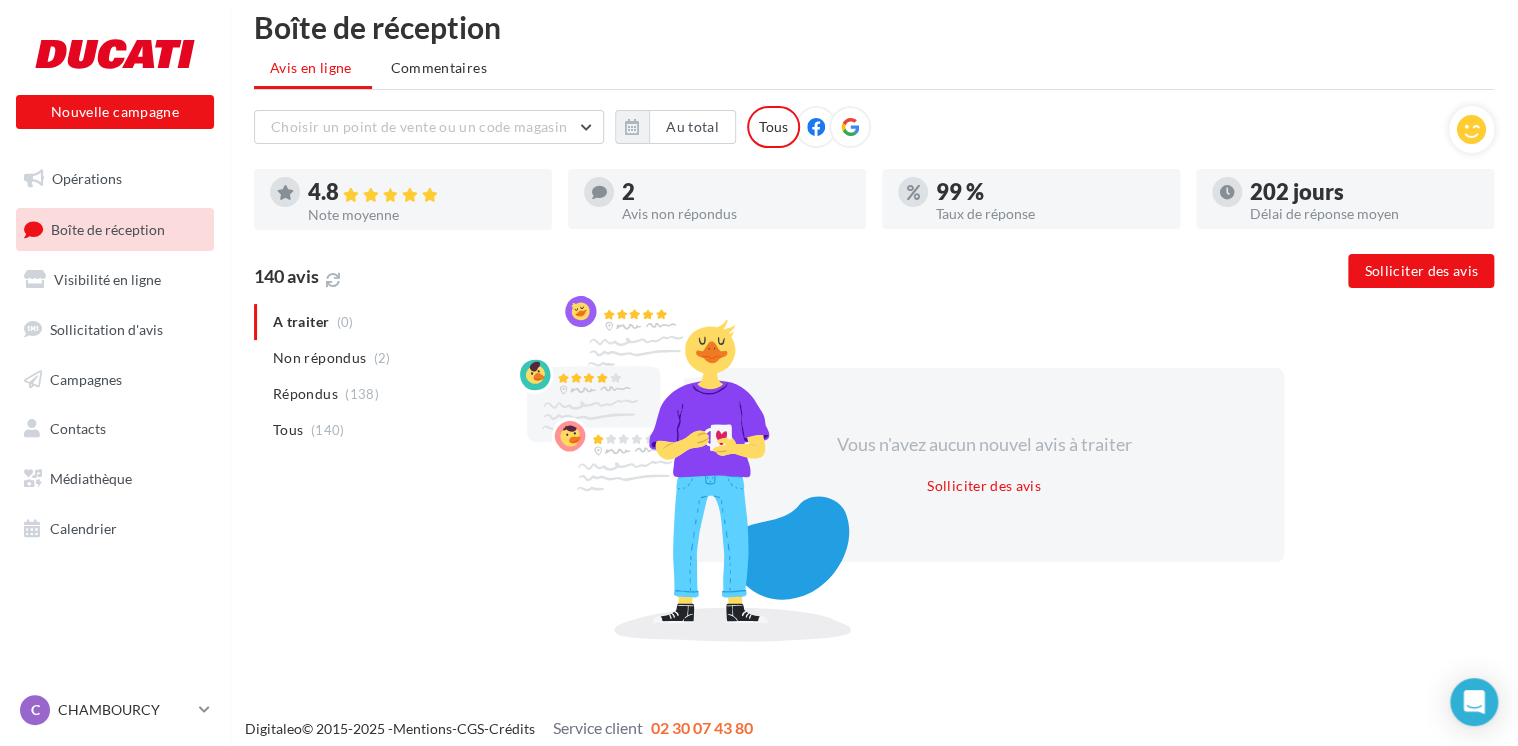 scroll, scrollTop: 32, scrollLeft: 0, axis: vertical 